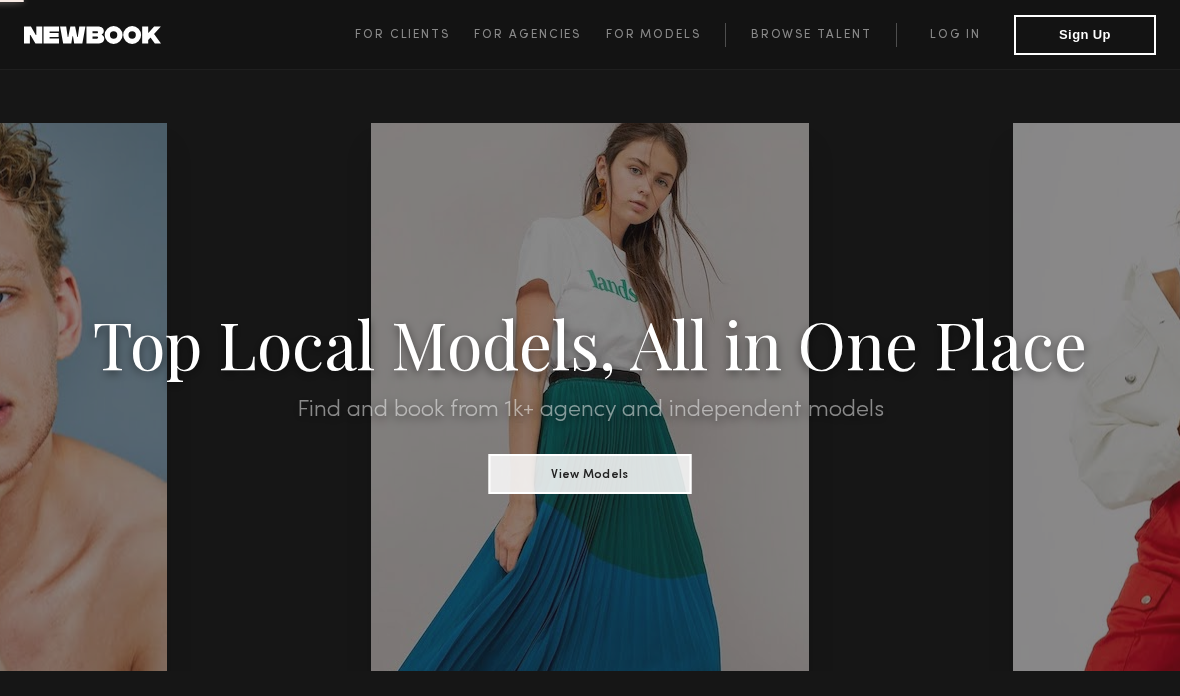 scroll, scrollTop: 0, scrollLeft: 0, axis: both 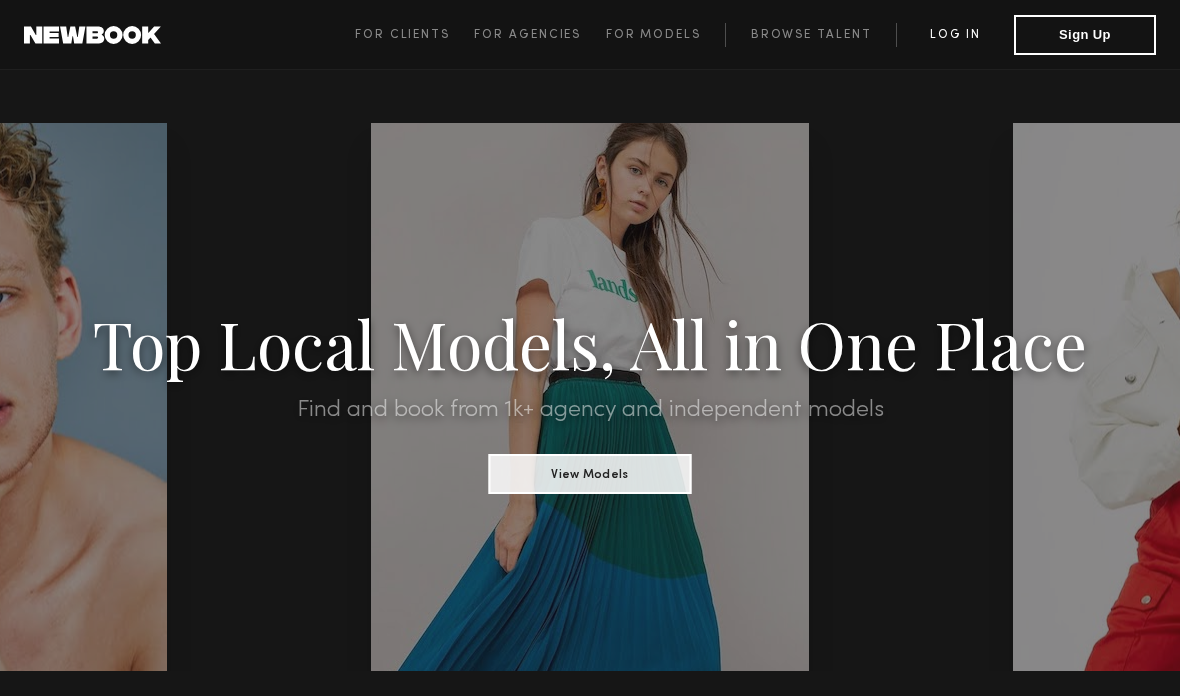 click on "Log in" 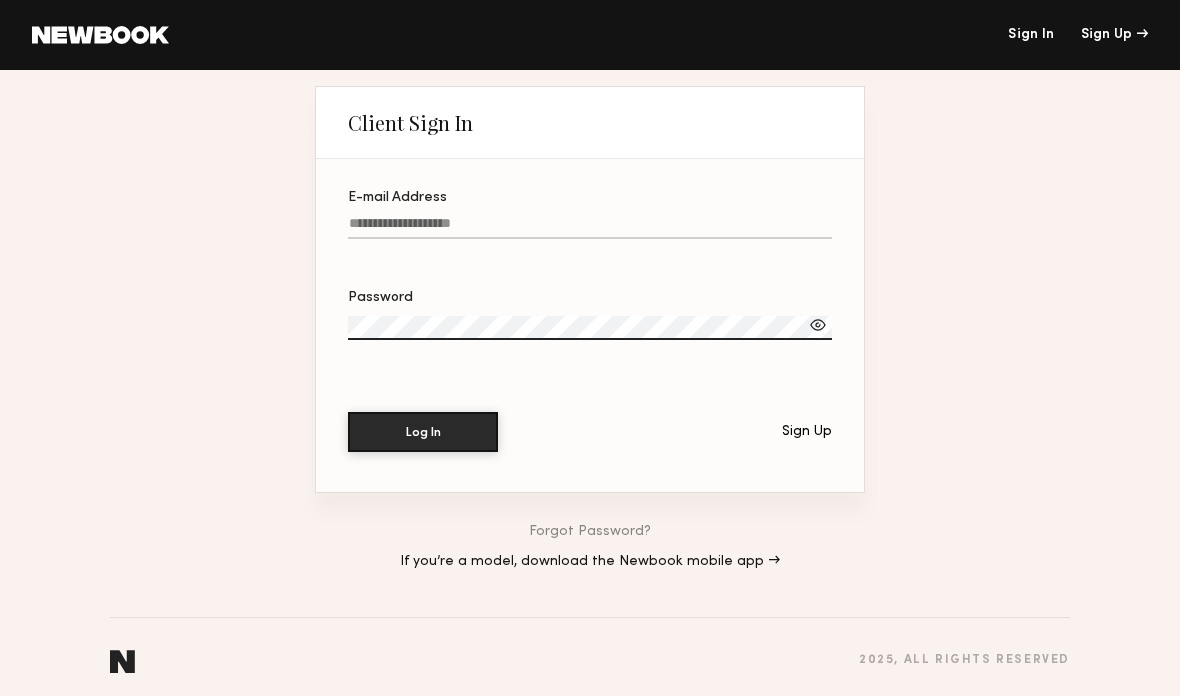 click on "E-mail Address" 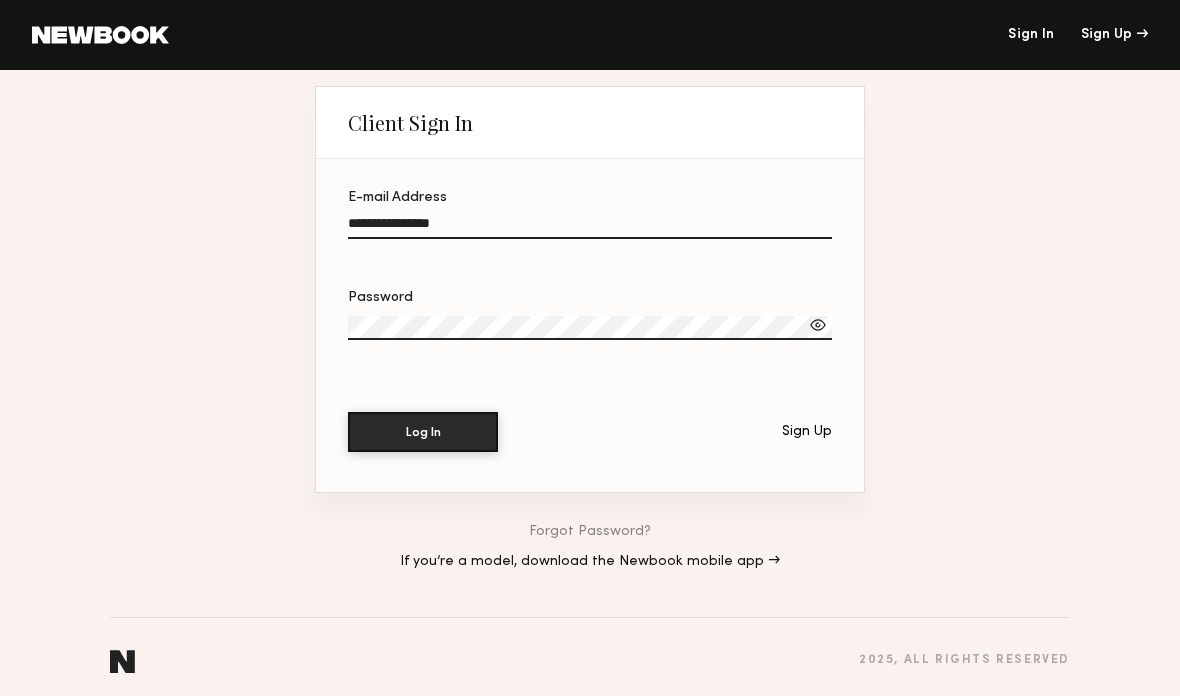 type on "**********" 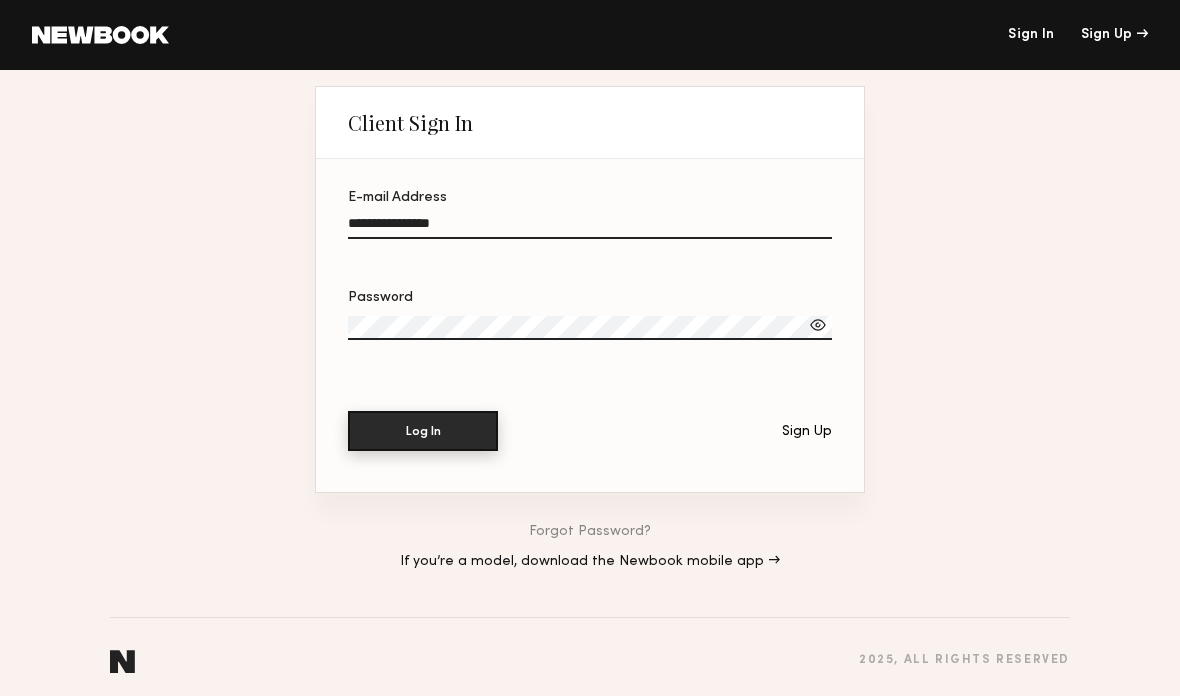 click on "Log In" 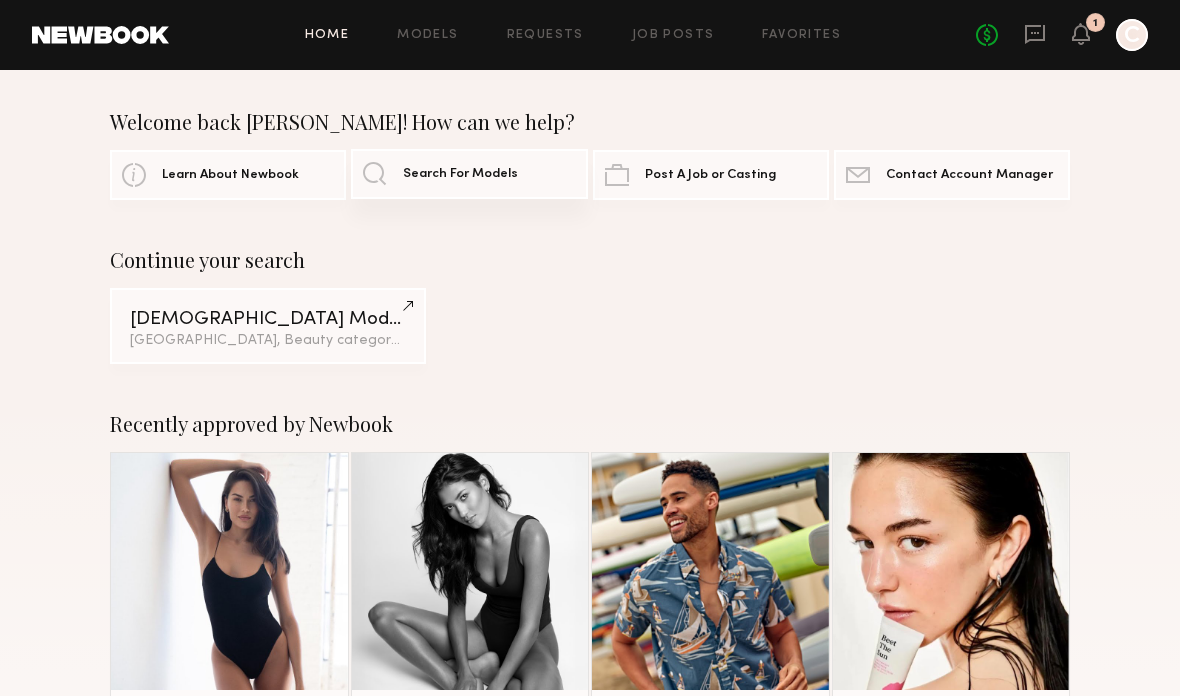 click on "Search For Models" 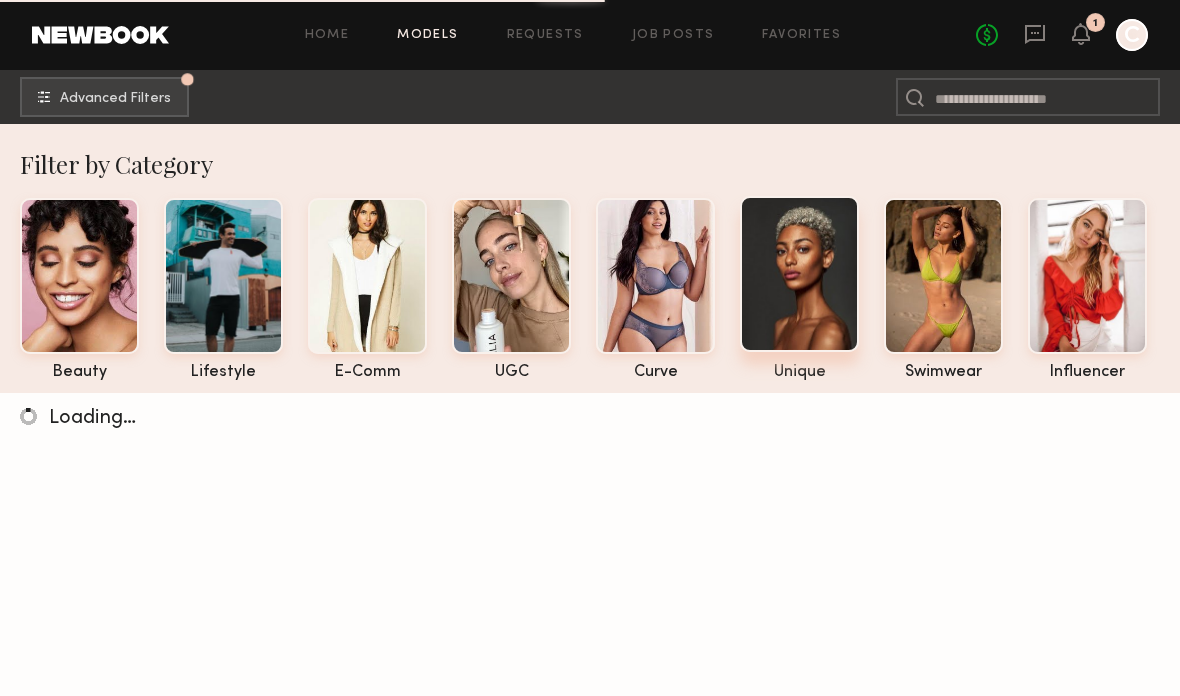 click on "unique" 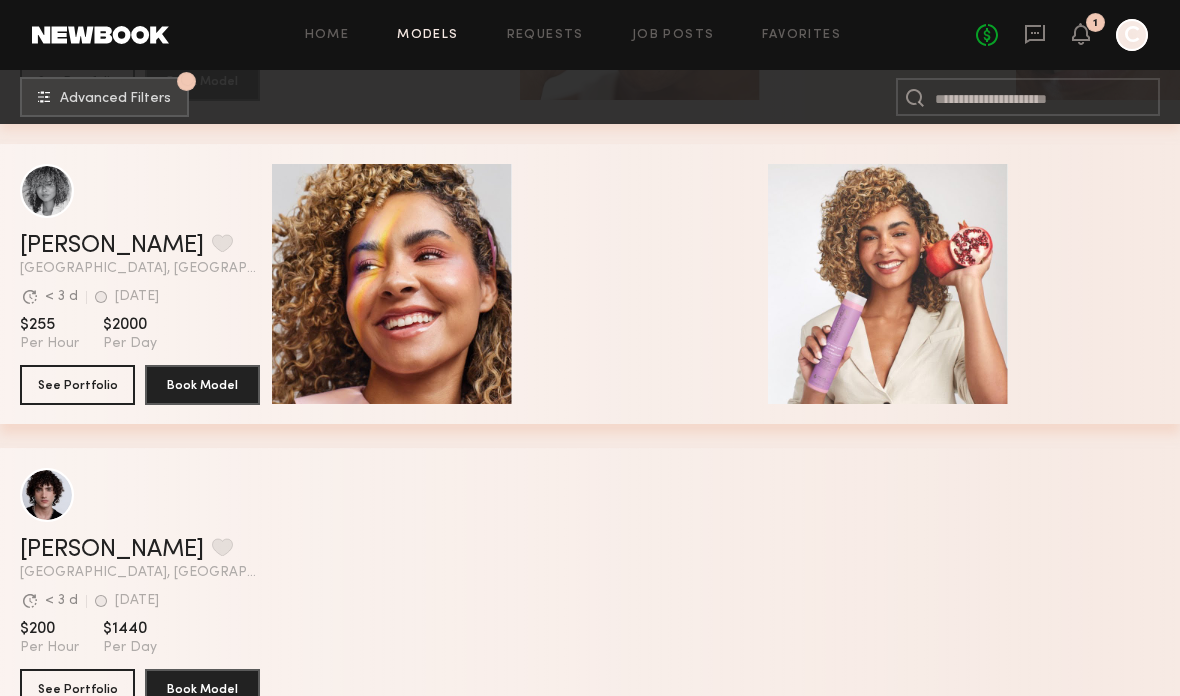 scroll, scrollTop: 12178, scrollLeft: 0, axis: vertical 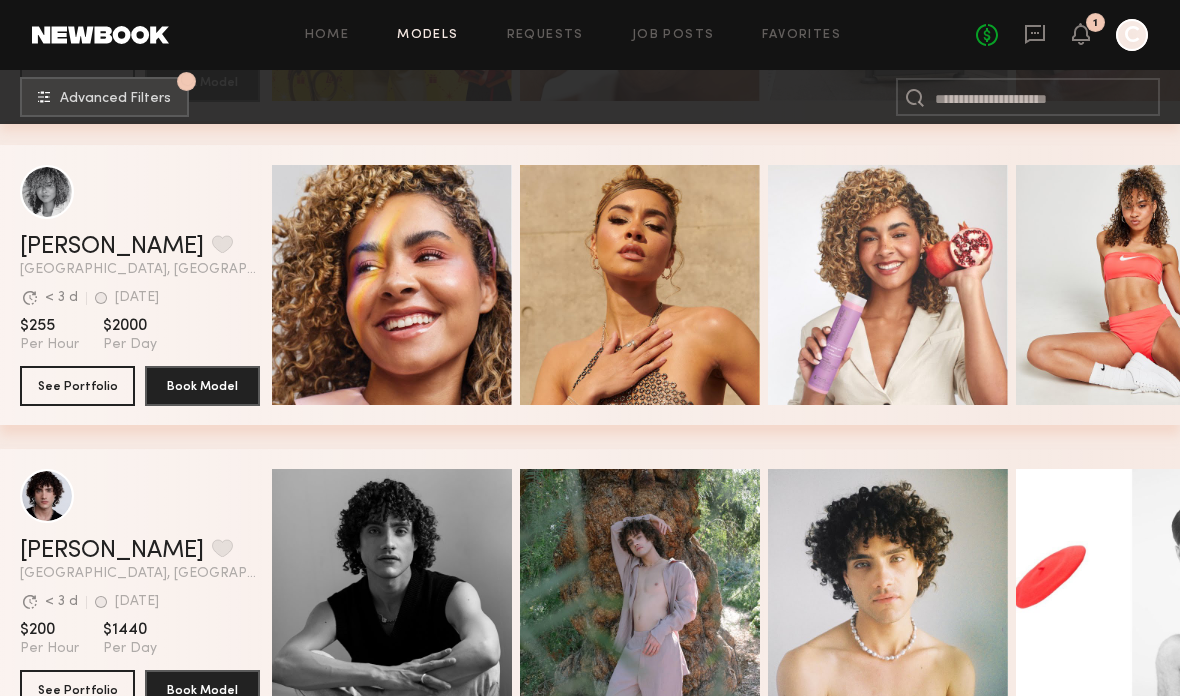 click on "[GEOGRAPHIC_DATA], [GEOGRAPHIC_DATA]" 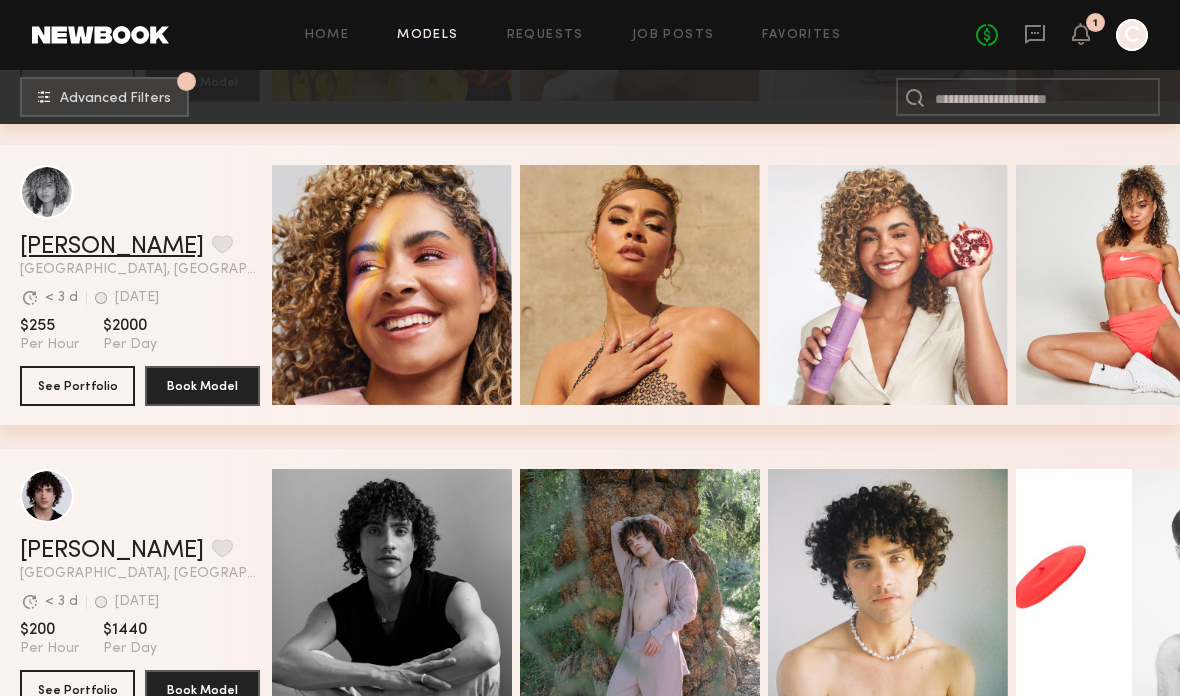 click on "Pauline B." 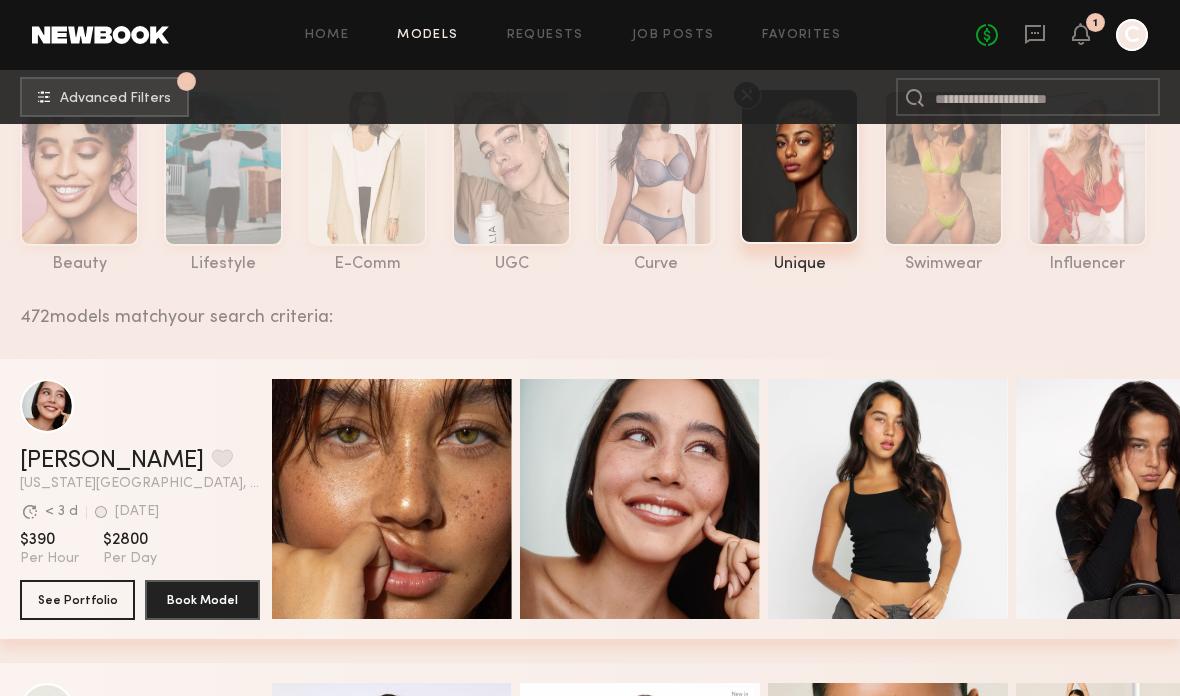scroll, scrollTop: 0, scrollLeft: 0, axis: both 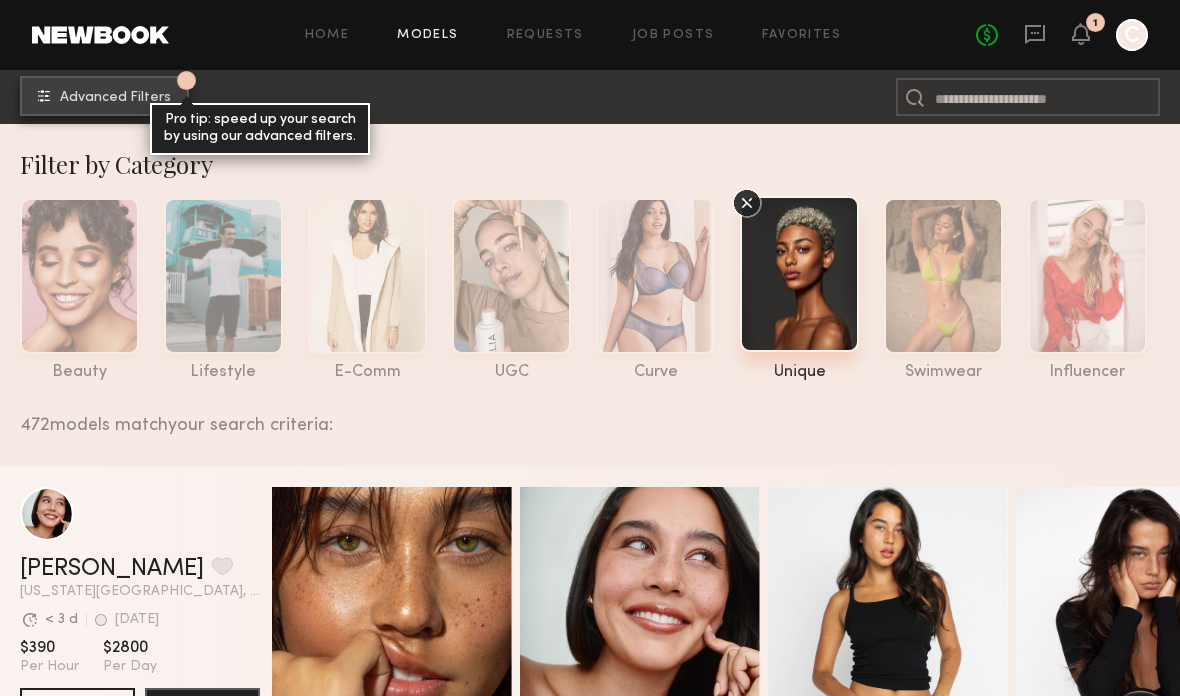 click on "Advanced Filters" 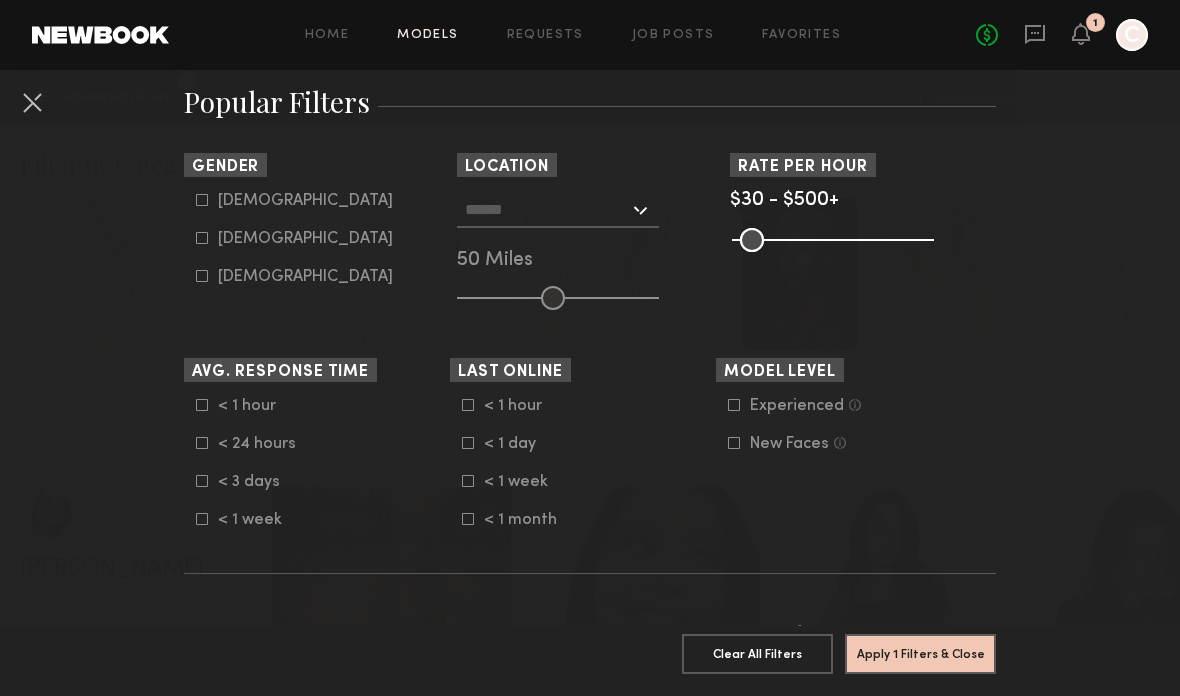 scroll, scrollTop: 343, scrollLeft: 0, axis: vertical 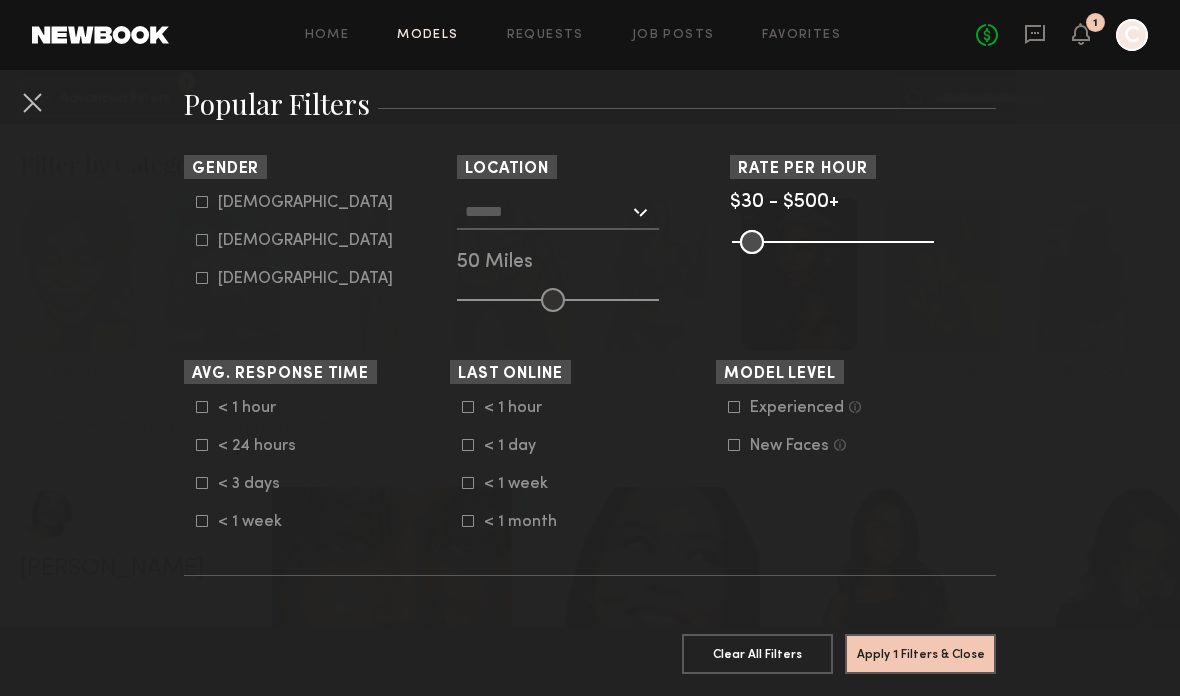 click on "Female" 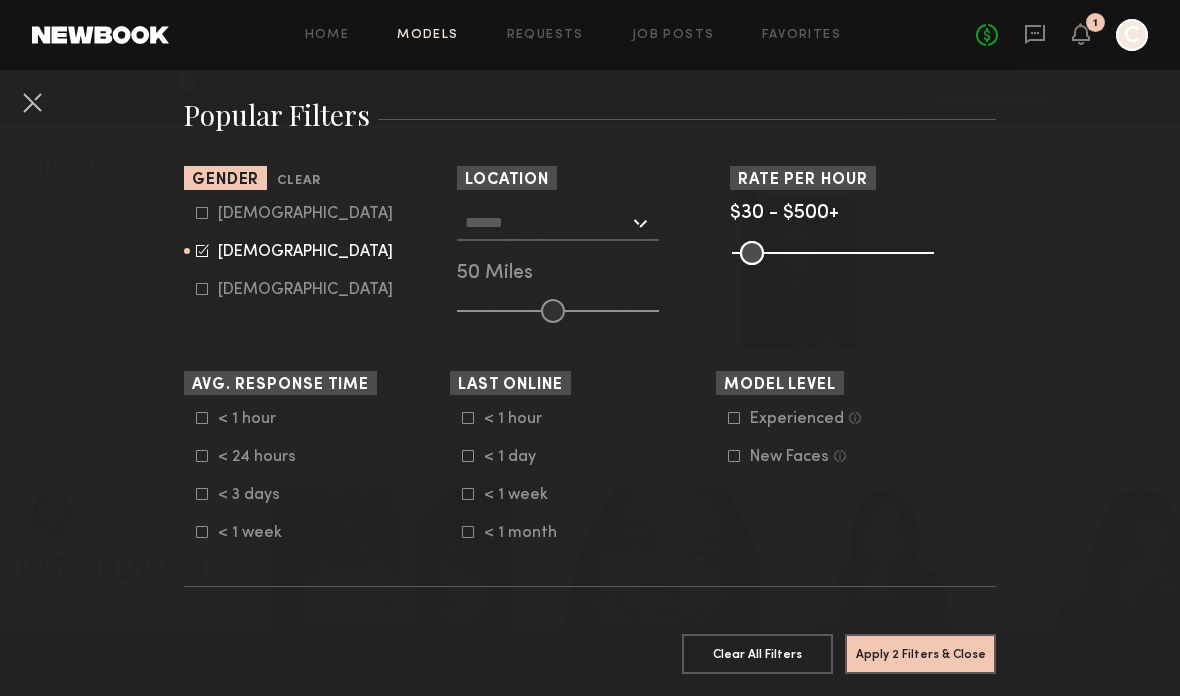 scroll, scrollTop: 329, scrollLeft: 0, axis: vertical 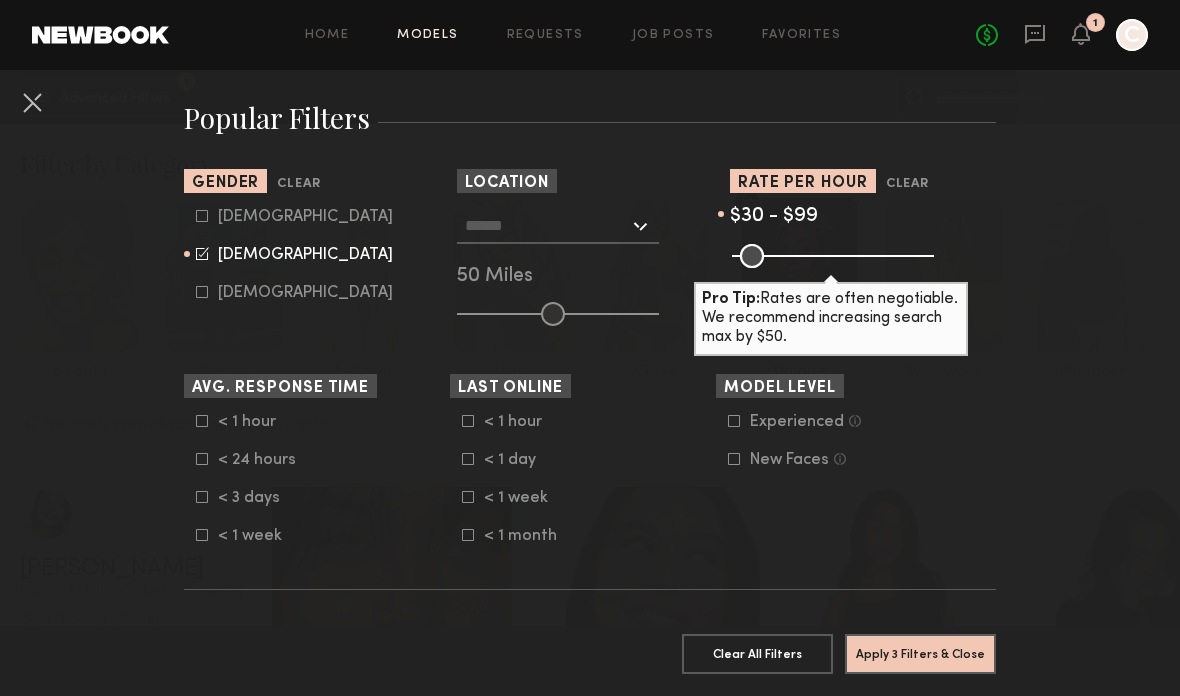 type on "**" 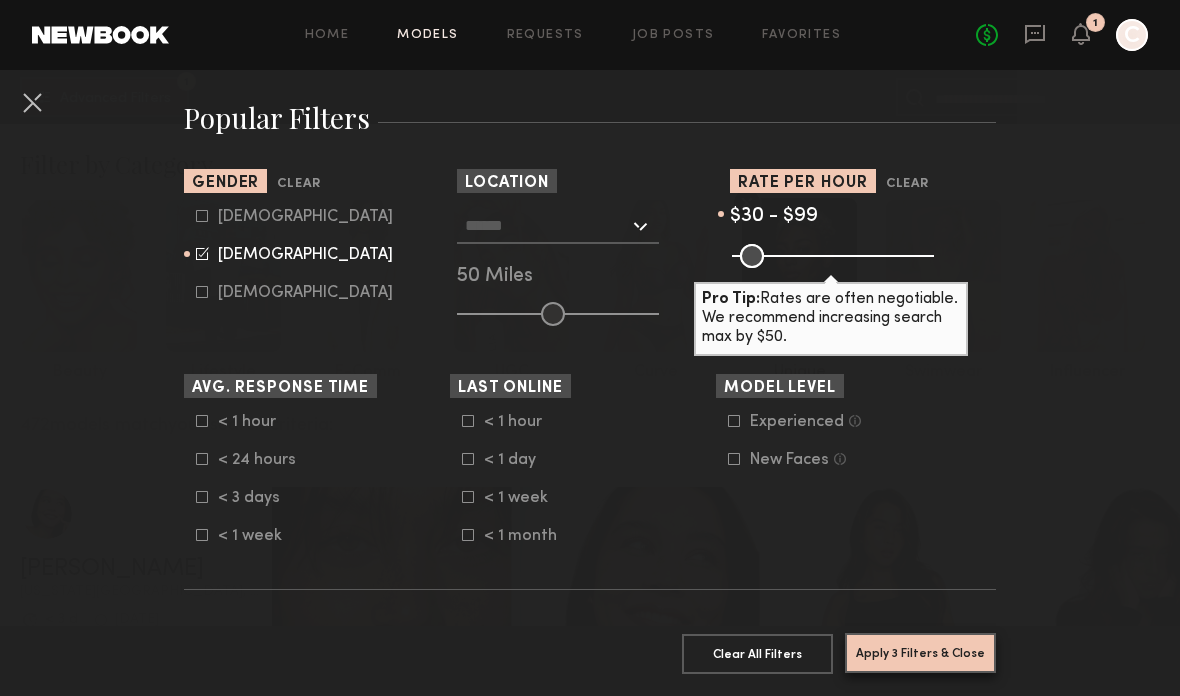 click on "Apply 3 Filters & Close" 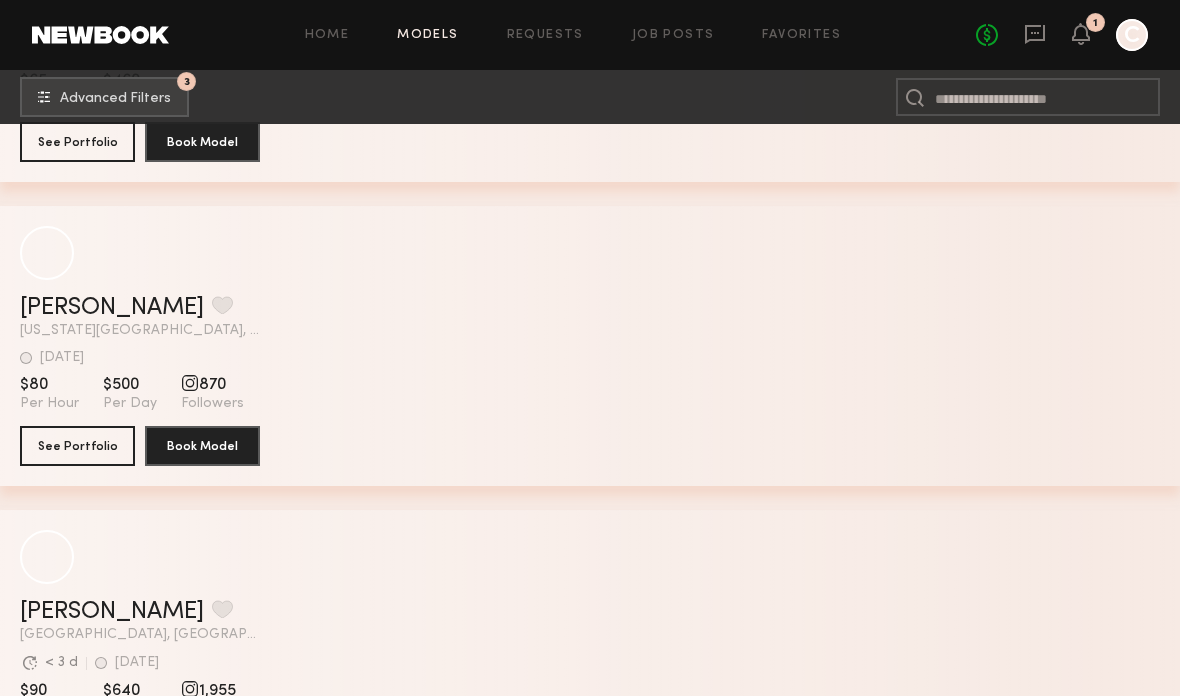 scroll, scrollTop: 1522, scrollLeft: 0, axis: vertical 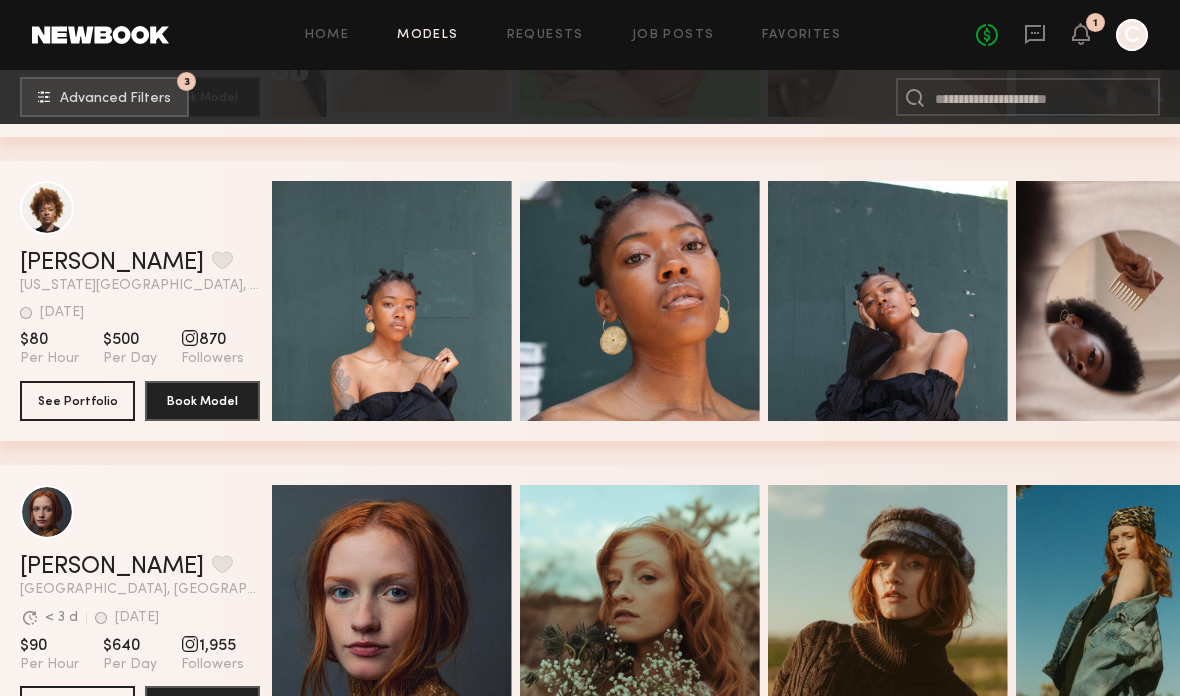 click 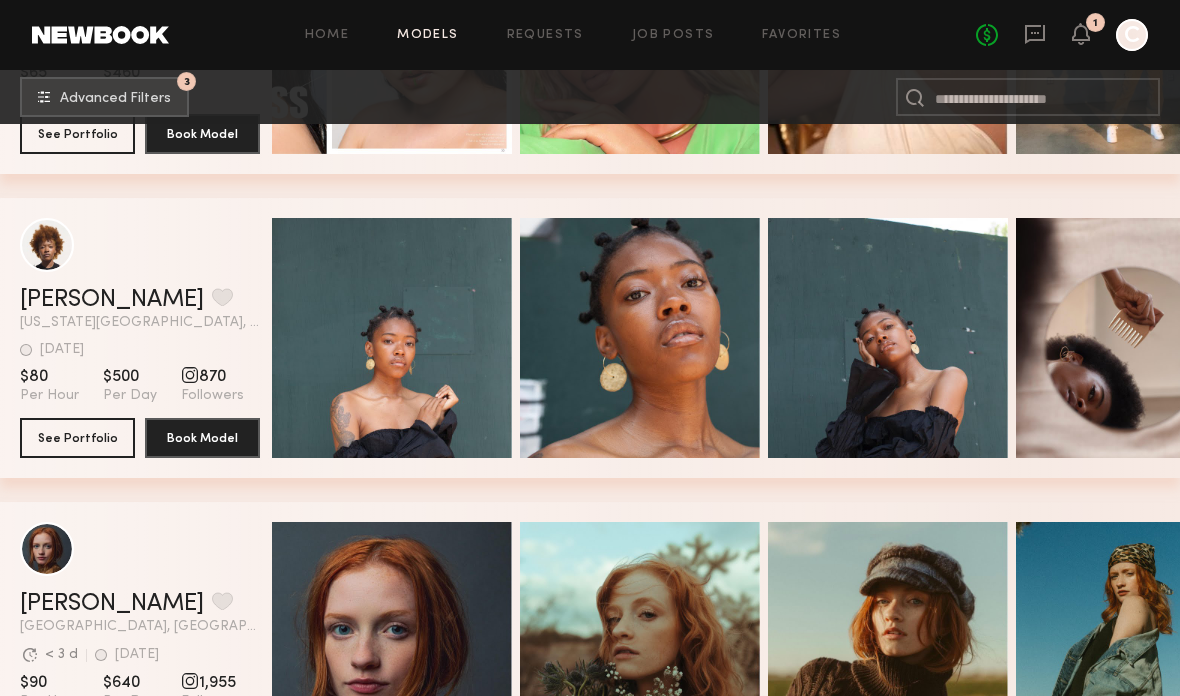 click 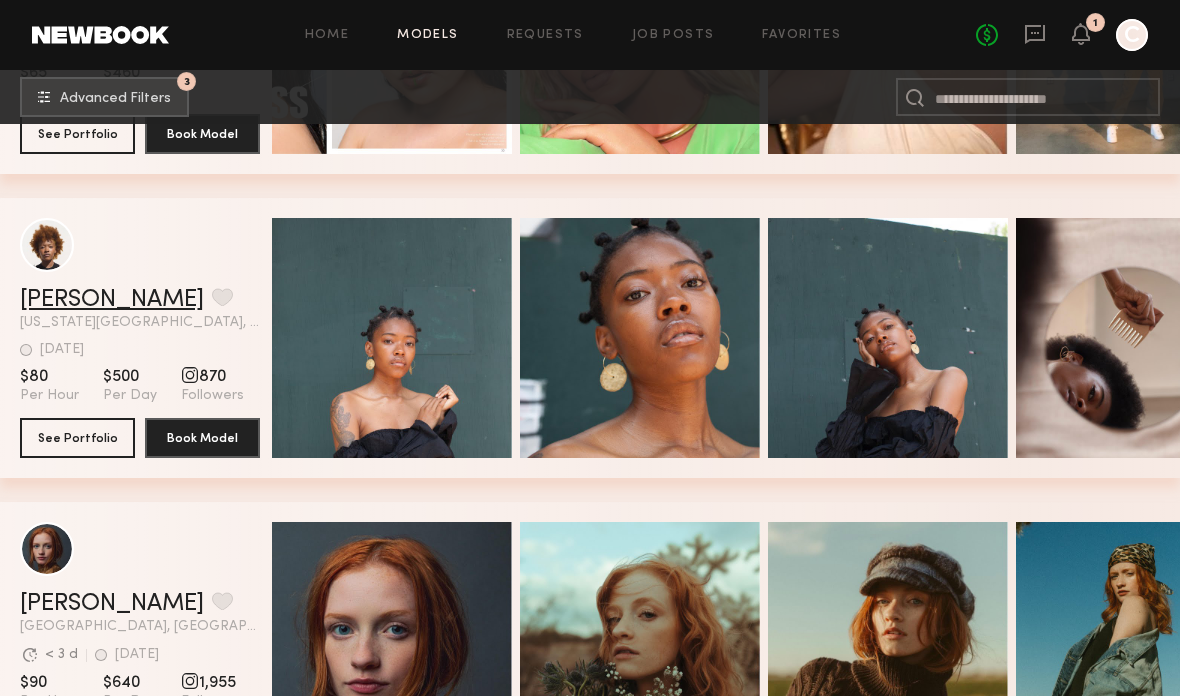 click on "Elizabeth B." 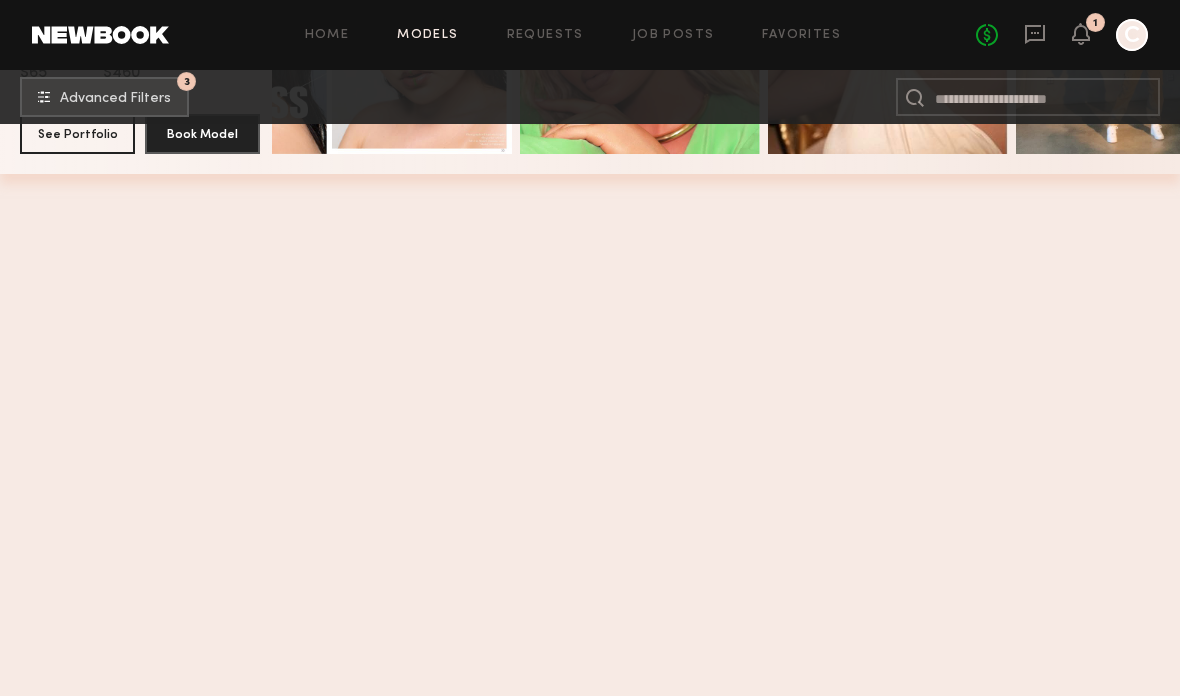 scroll, scrollTop: 469, scrollLeft: 0, axis: vertical 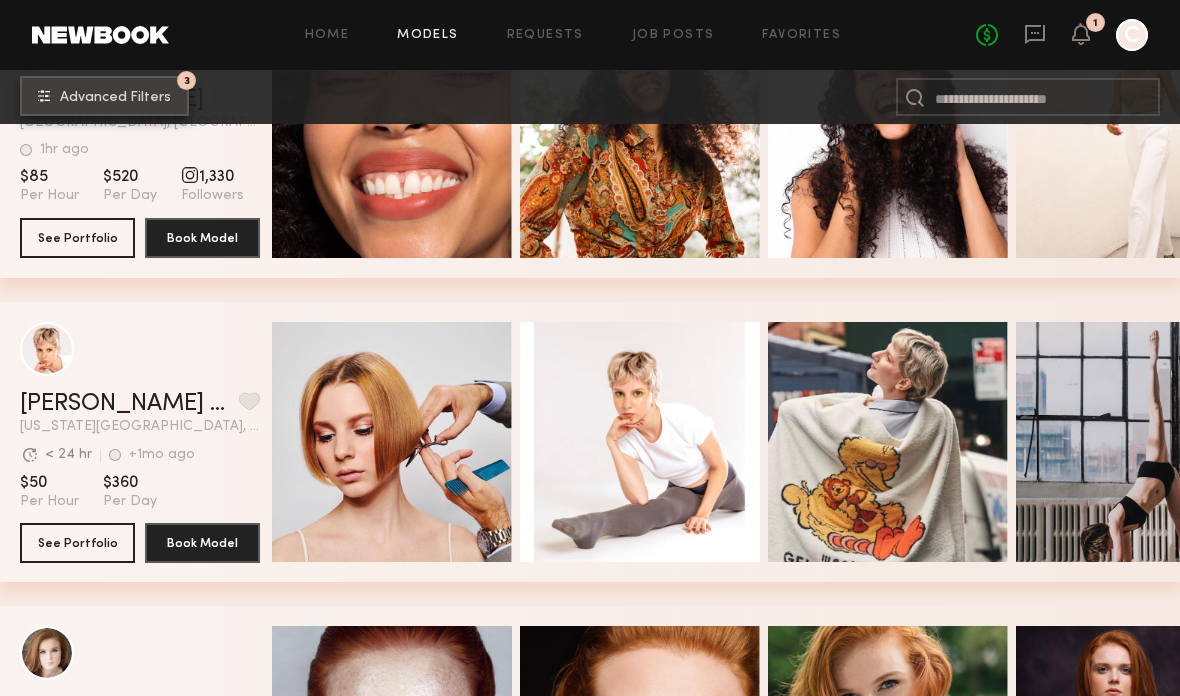 click on "Advanced Filters" 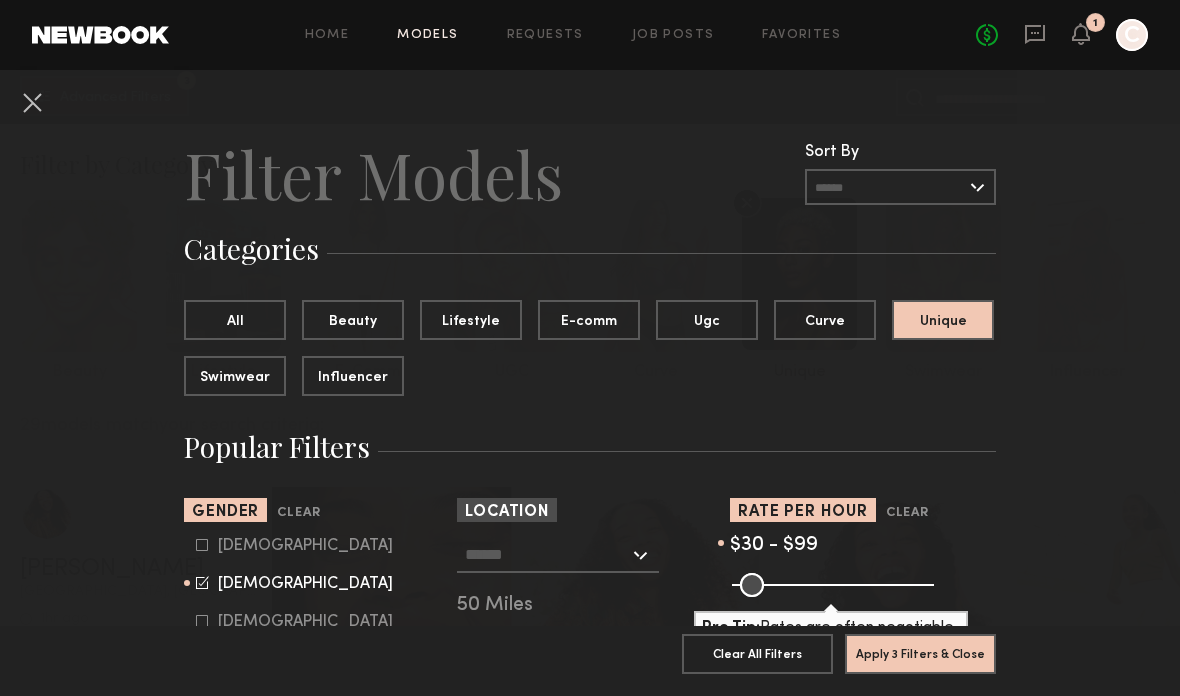 scroll, scrollTop: 114, scrollLeft: 0, axis: vertical 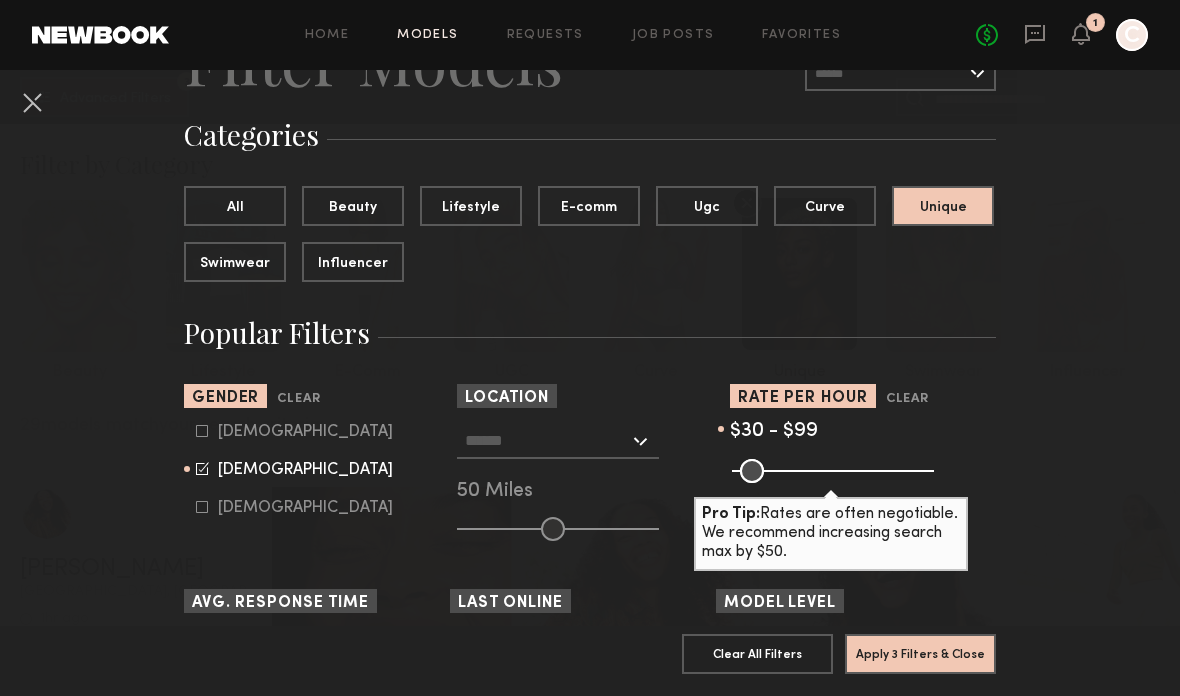 click 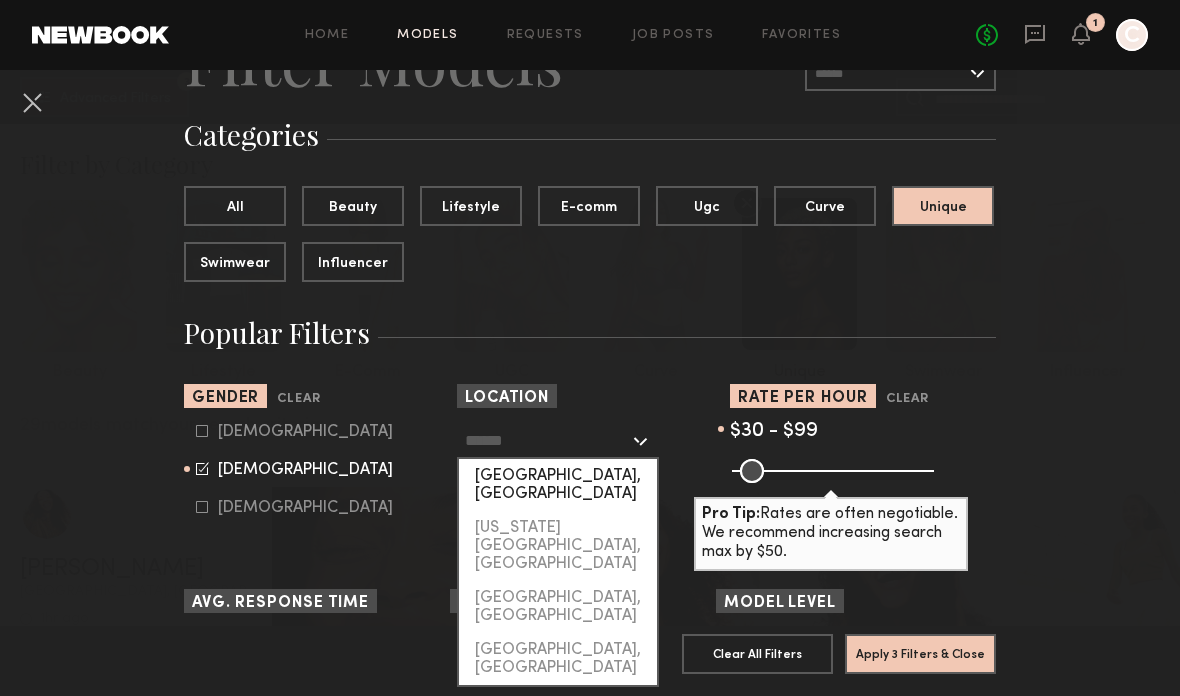 click on "Los Angeles, CA" 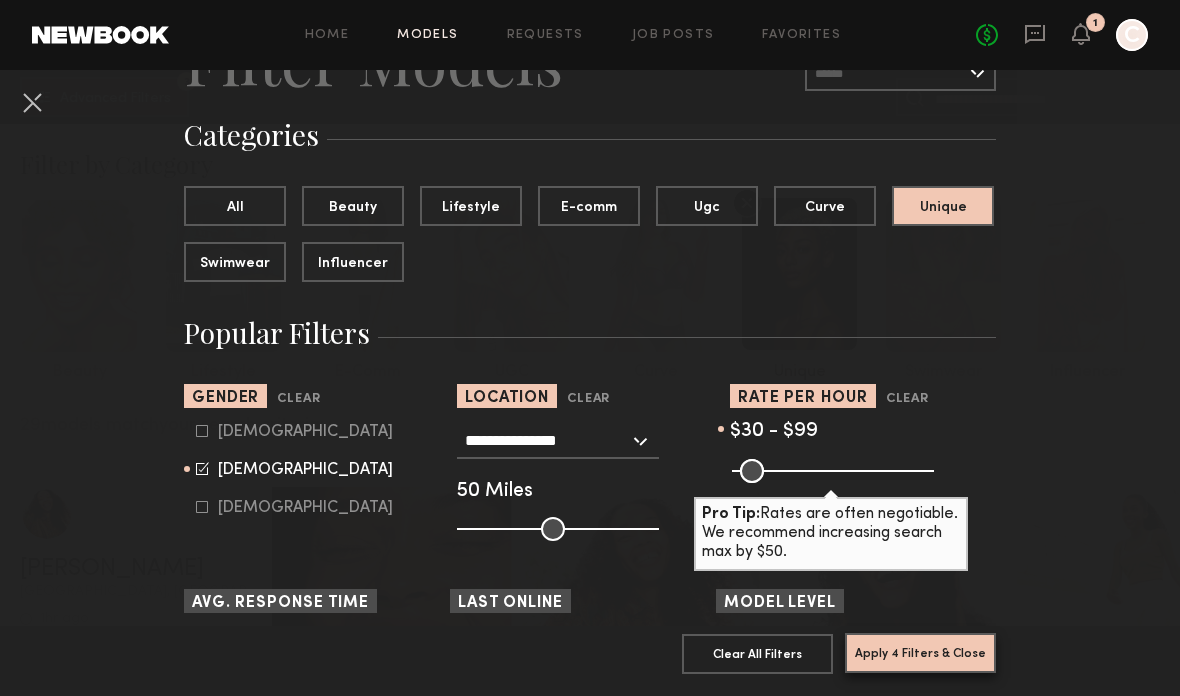 click on "Apply 4 Filters & Close" 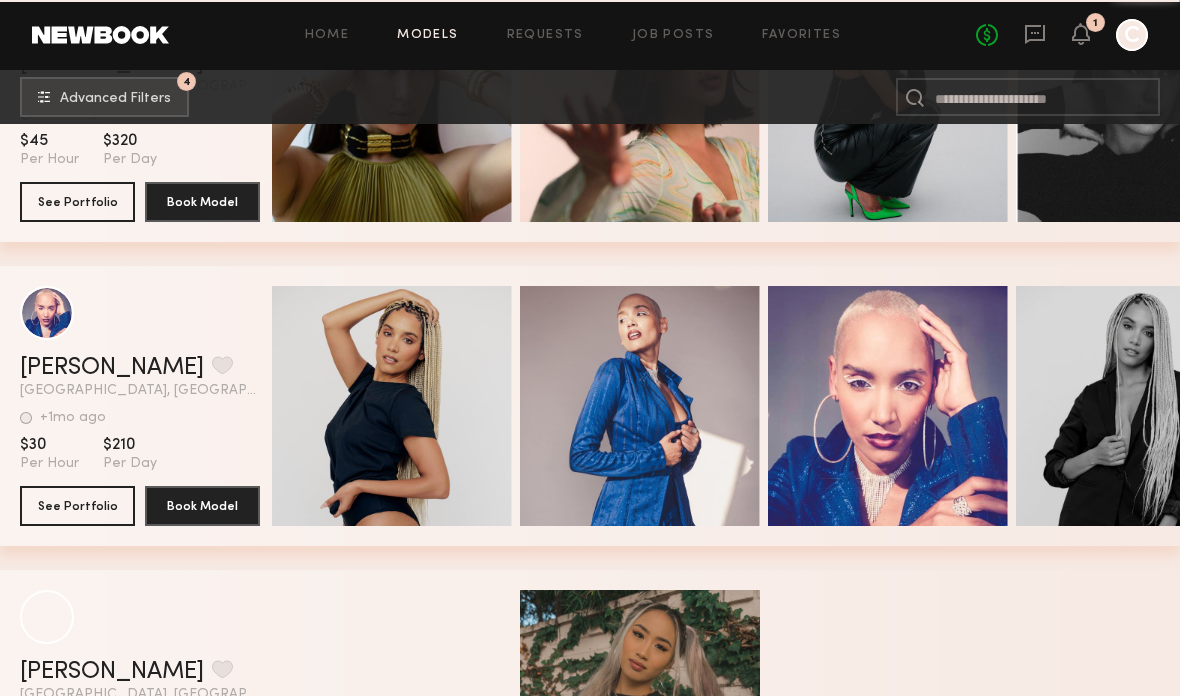 scroll, scrollTop: 2642, scrollLeft: 0, axis: vertical 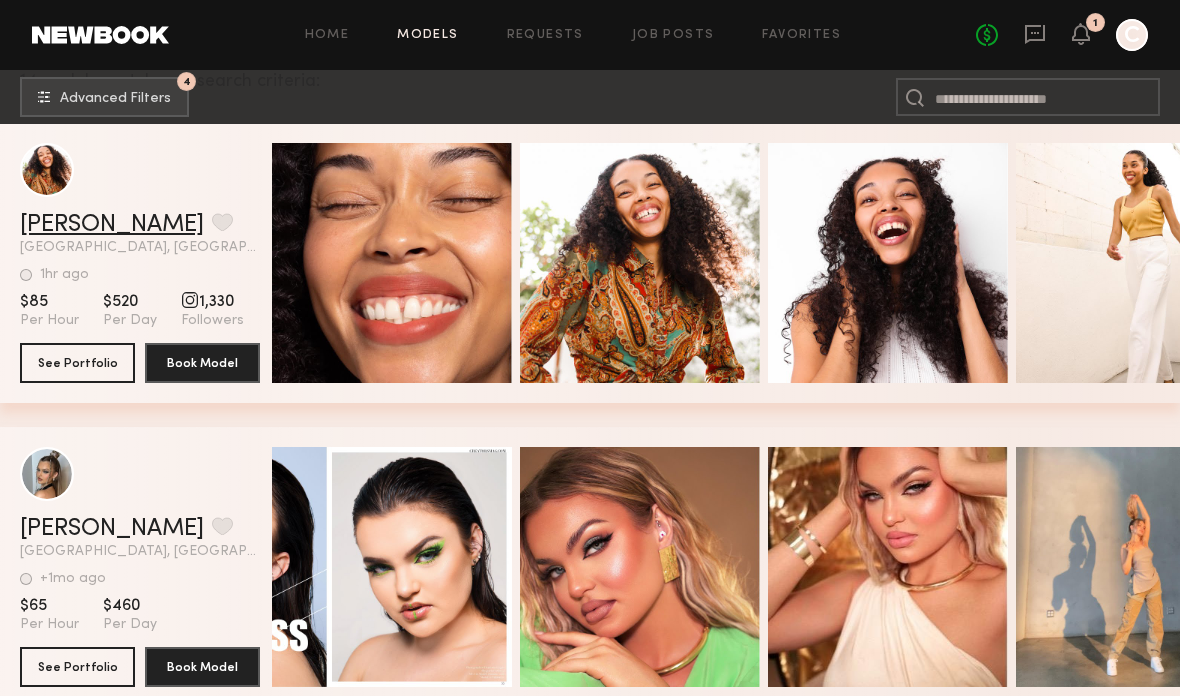 click on "Janelle J." 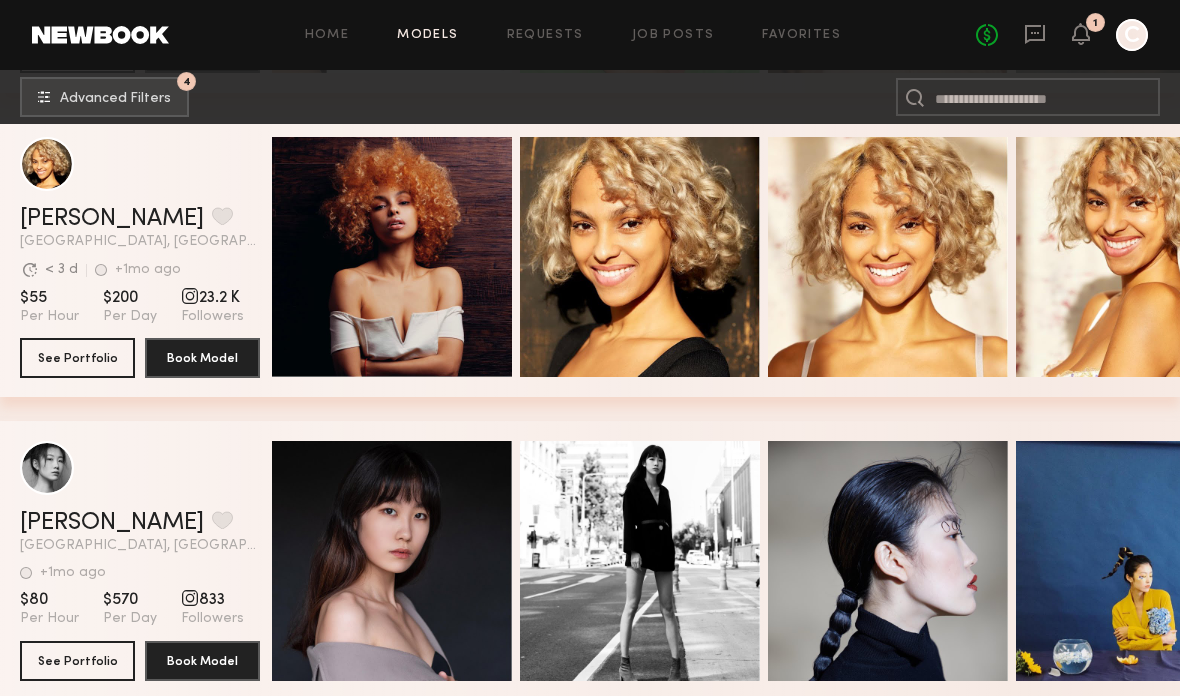 scroll, scrollTop: 963, scrollLeft: 0, axis: vertical 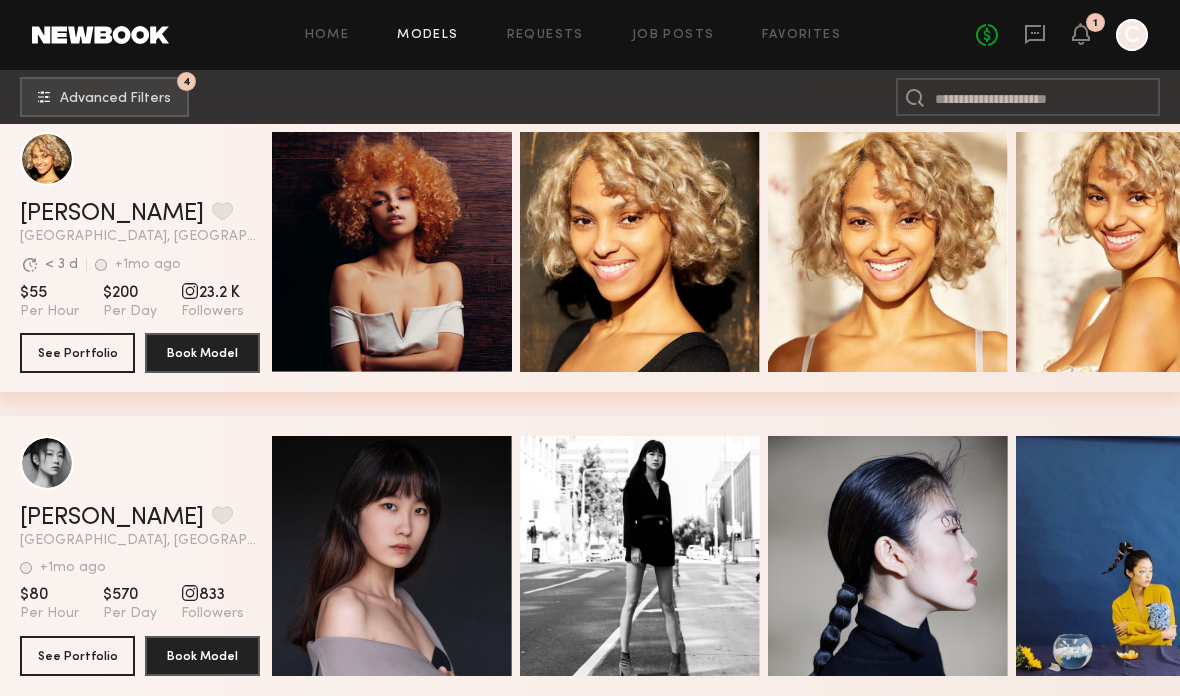 click on "Julya A. Favorite Los Angeles, CA Avg. request  response time < 3 d +1mo ago Last Online View Portfolio" 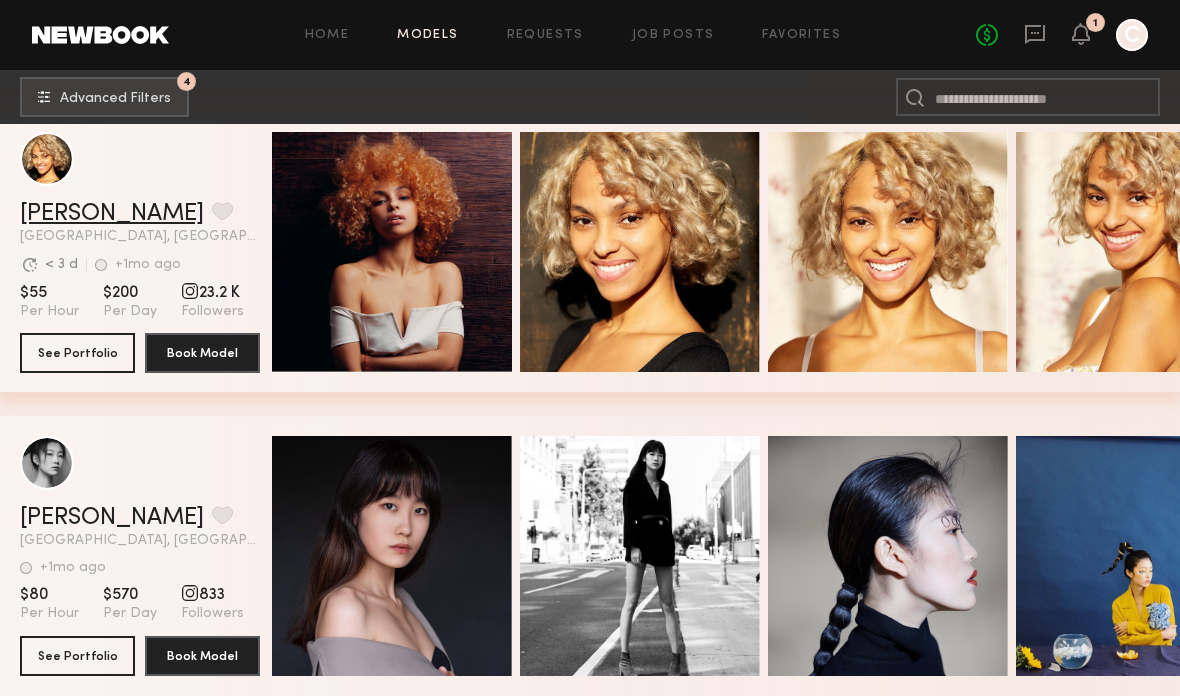 click on "Julya A." 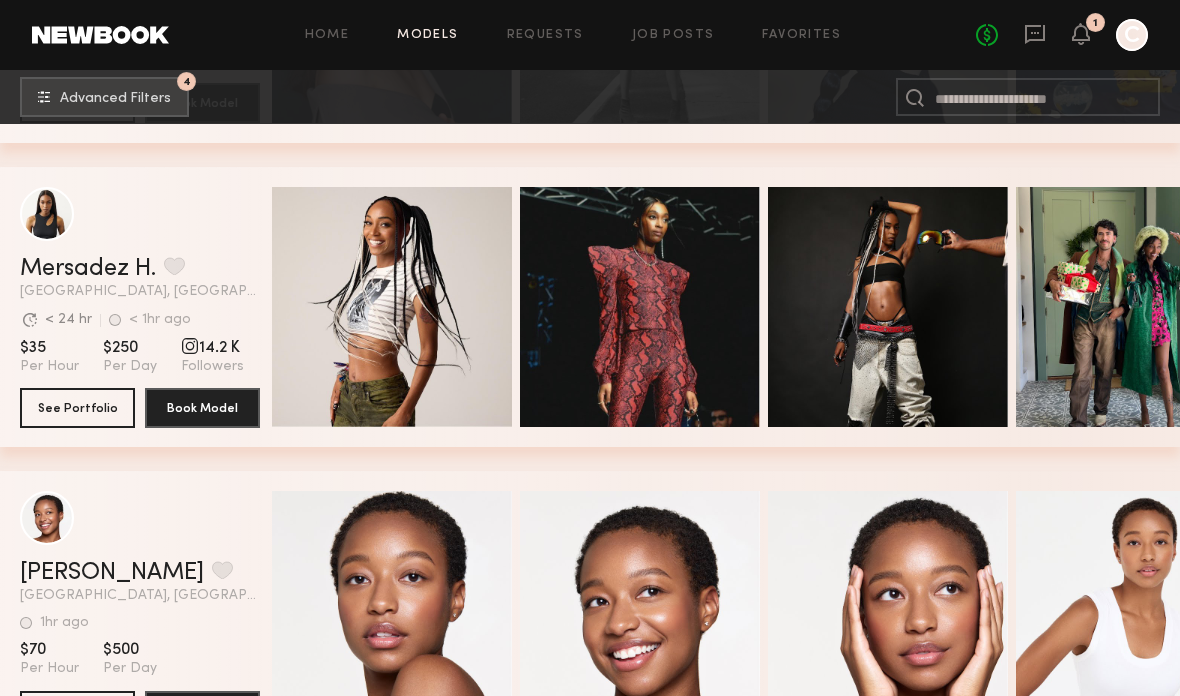 scroll, scrollTop: 1516, scrollLeft: 0, axis: vertical 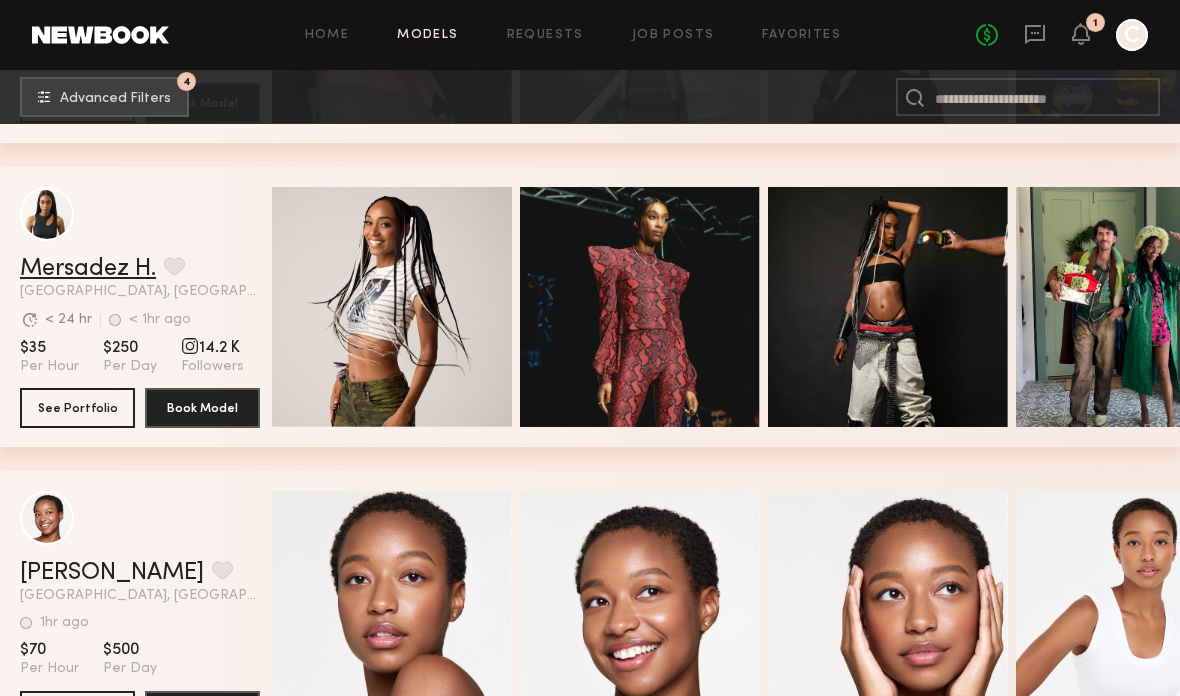 click on "Mersadez H." 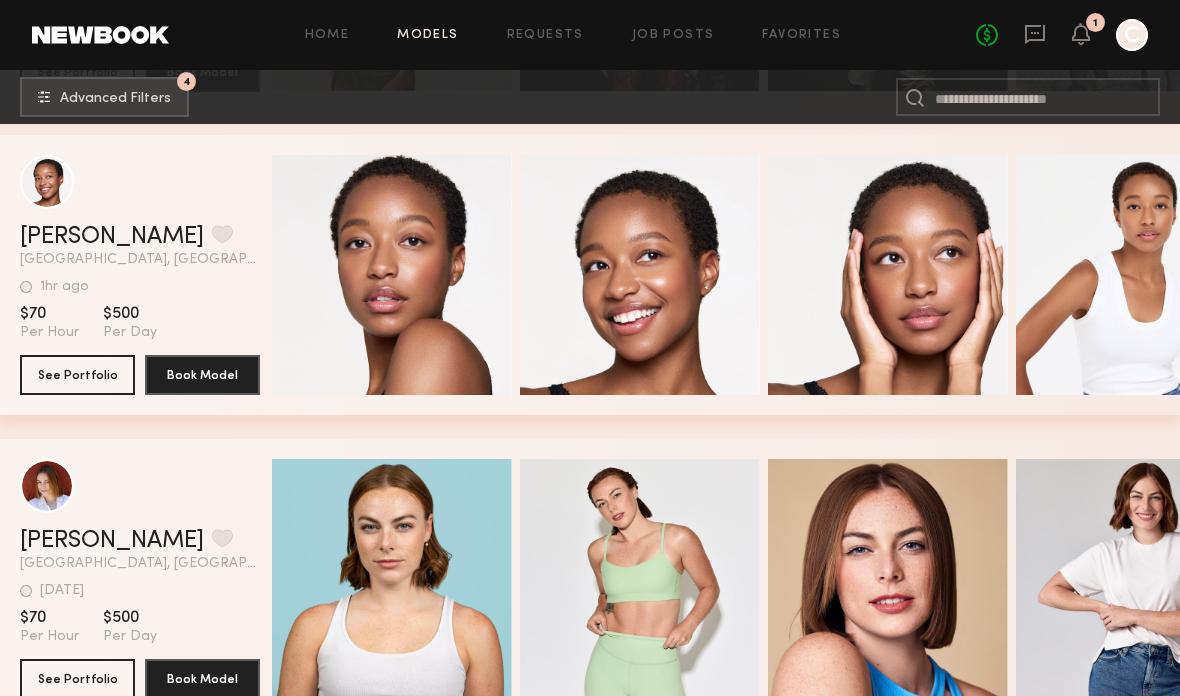 scroll, scrollTop: 1844, scrollLeft: 0, axis: vertical 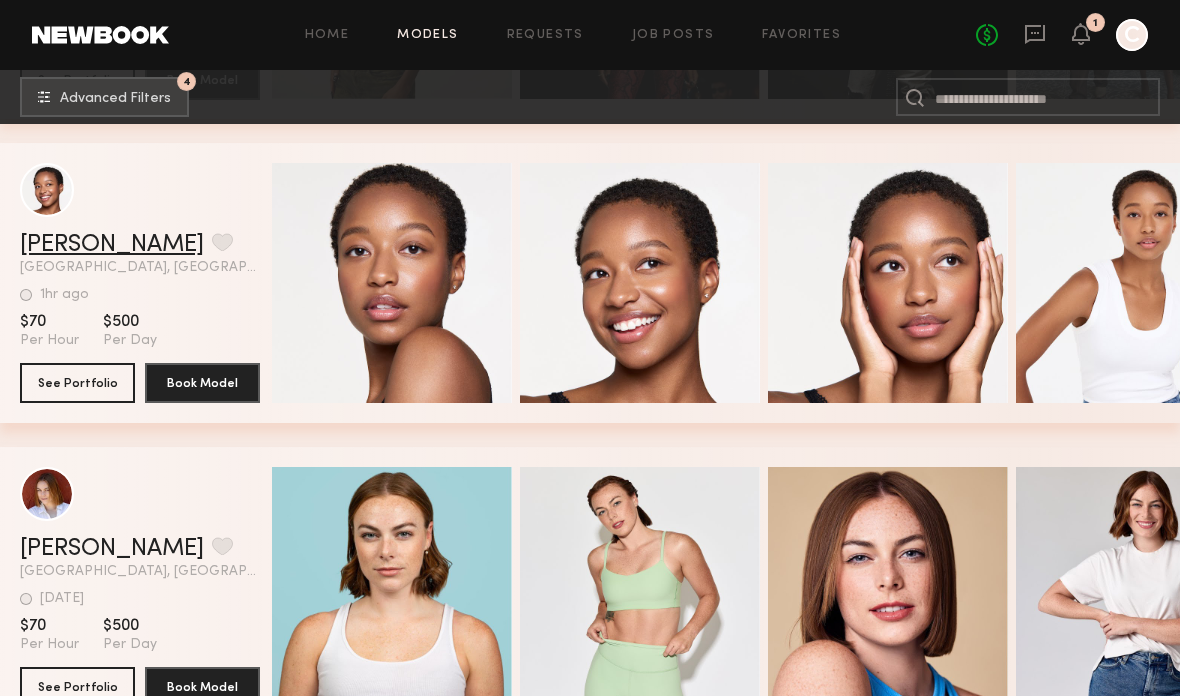 click on "[PERSON_NAME]" 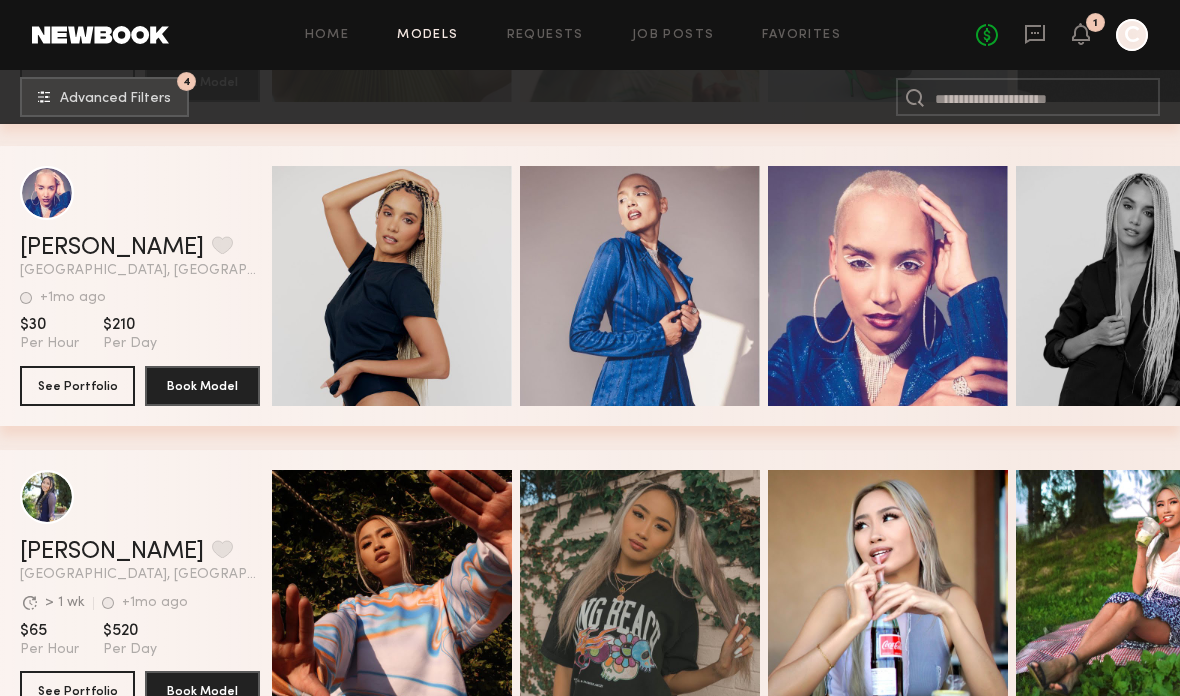 scroll, scrollTop: 2758, scrollLeft: 0, axis: vertical 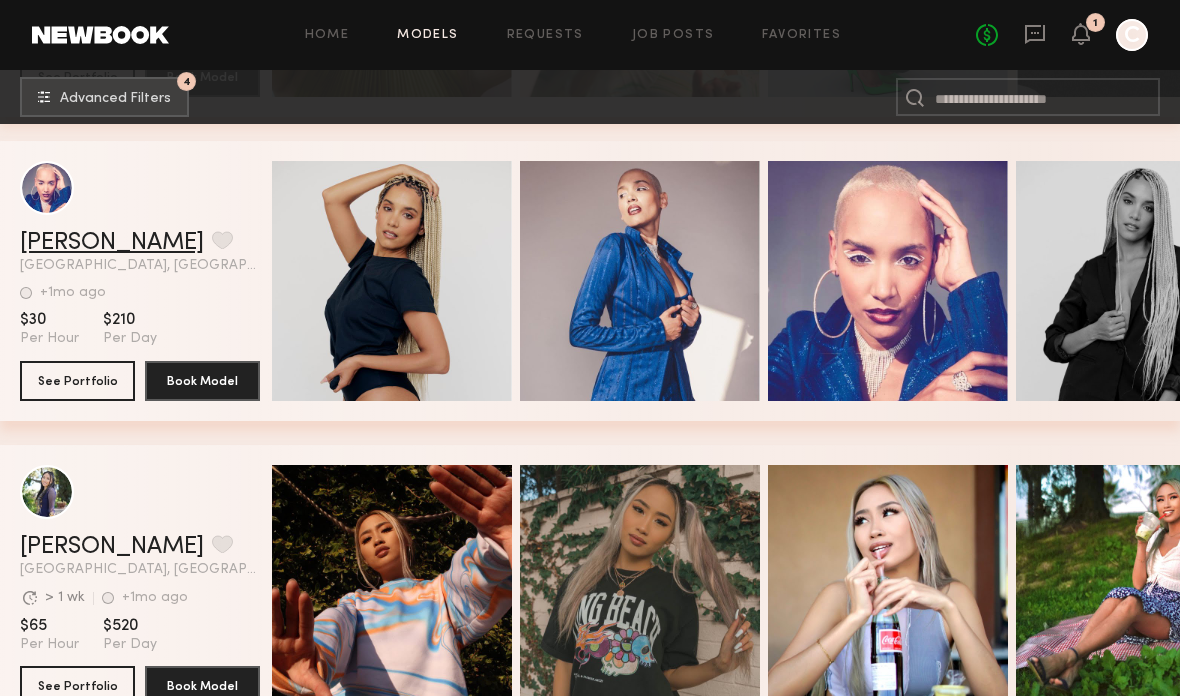 click on "Paula G." 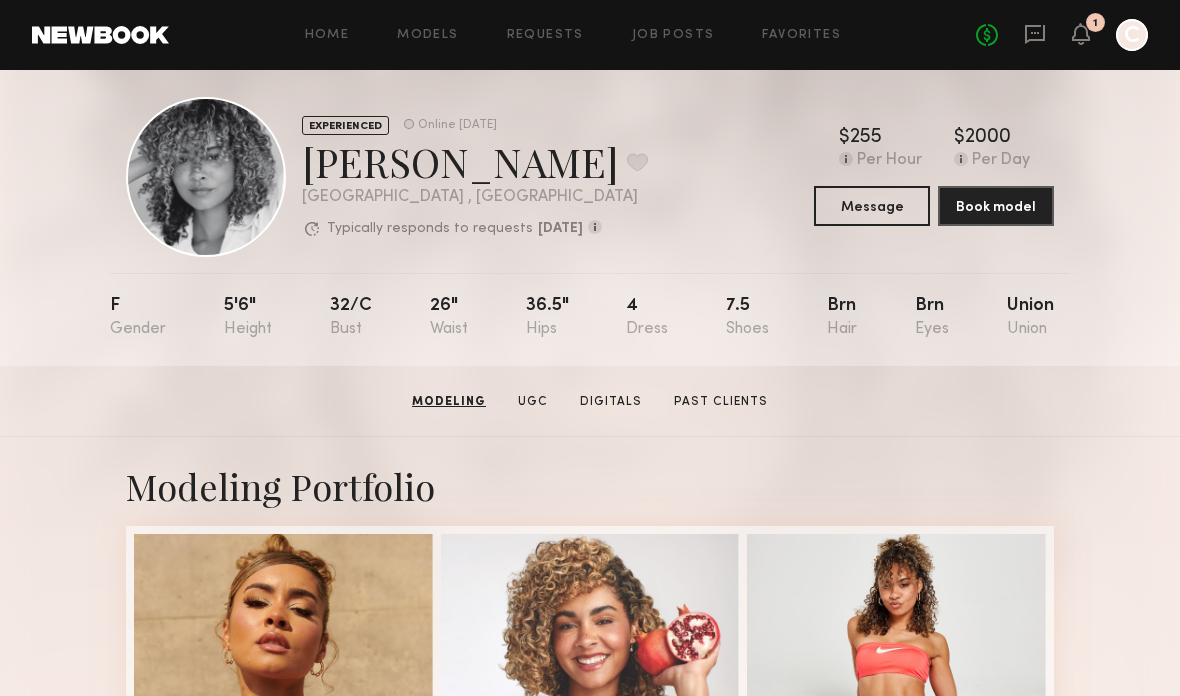 scroll, scrollTop: 0, scrollLeft: 0, axis: both 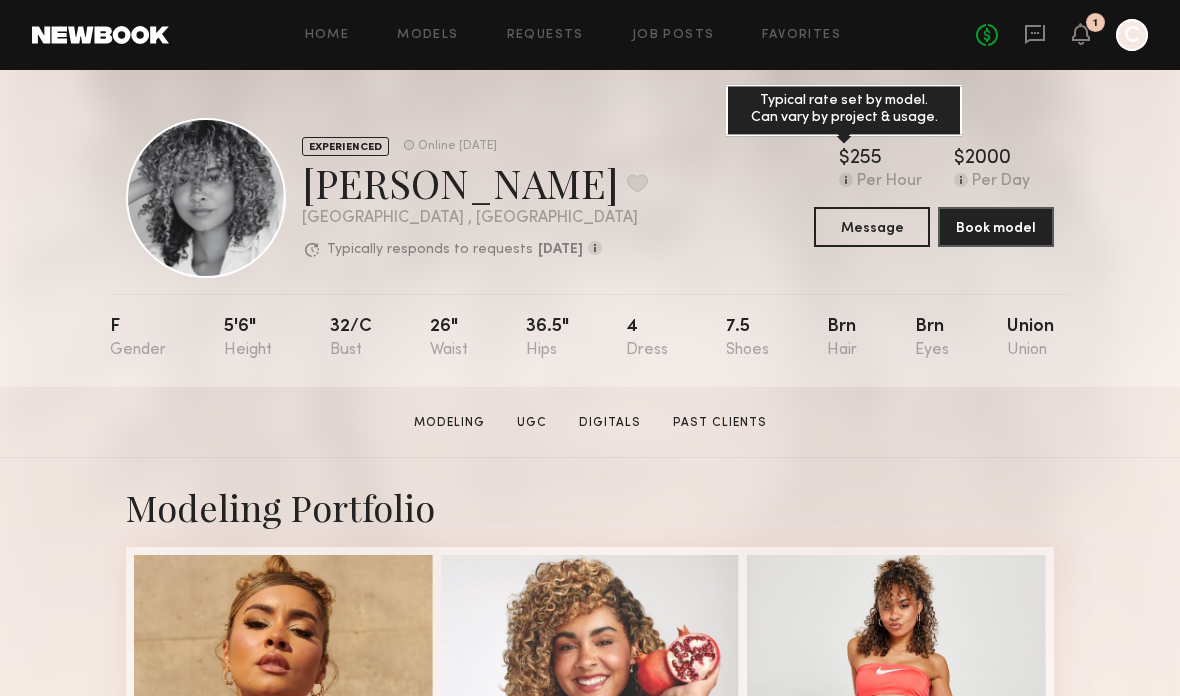 click 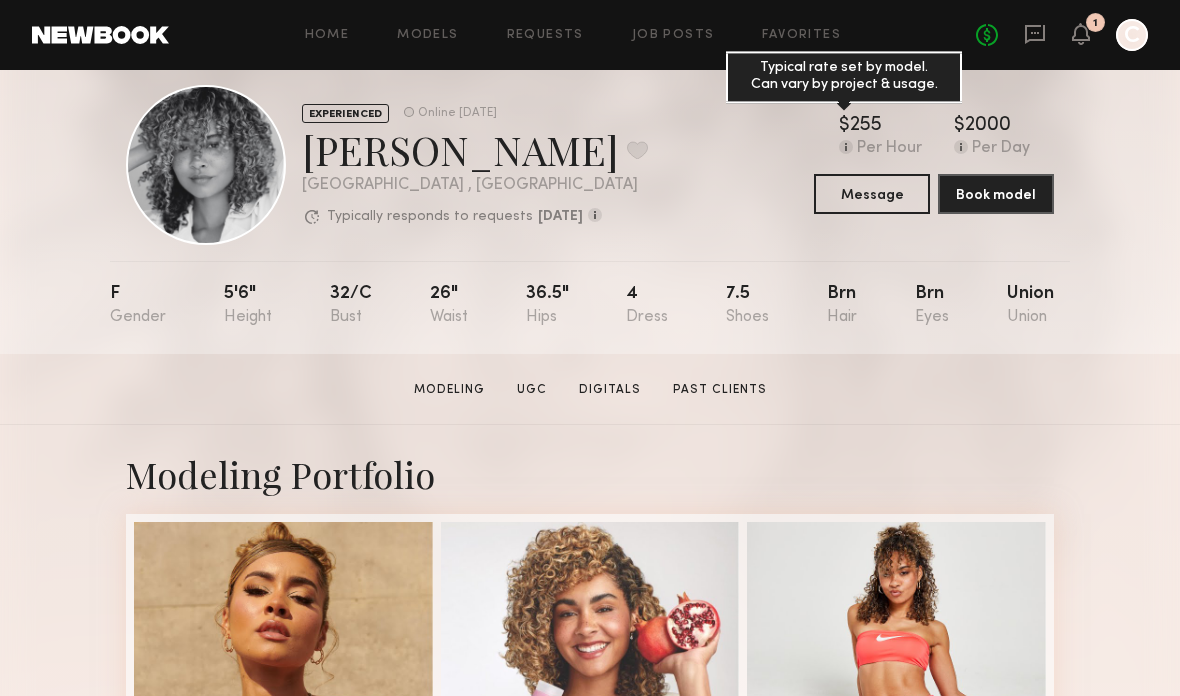 scroll, scrollTop: 0, scrollLeft: 0, axis: both 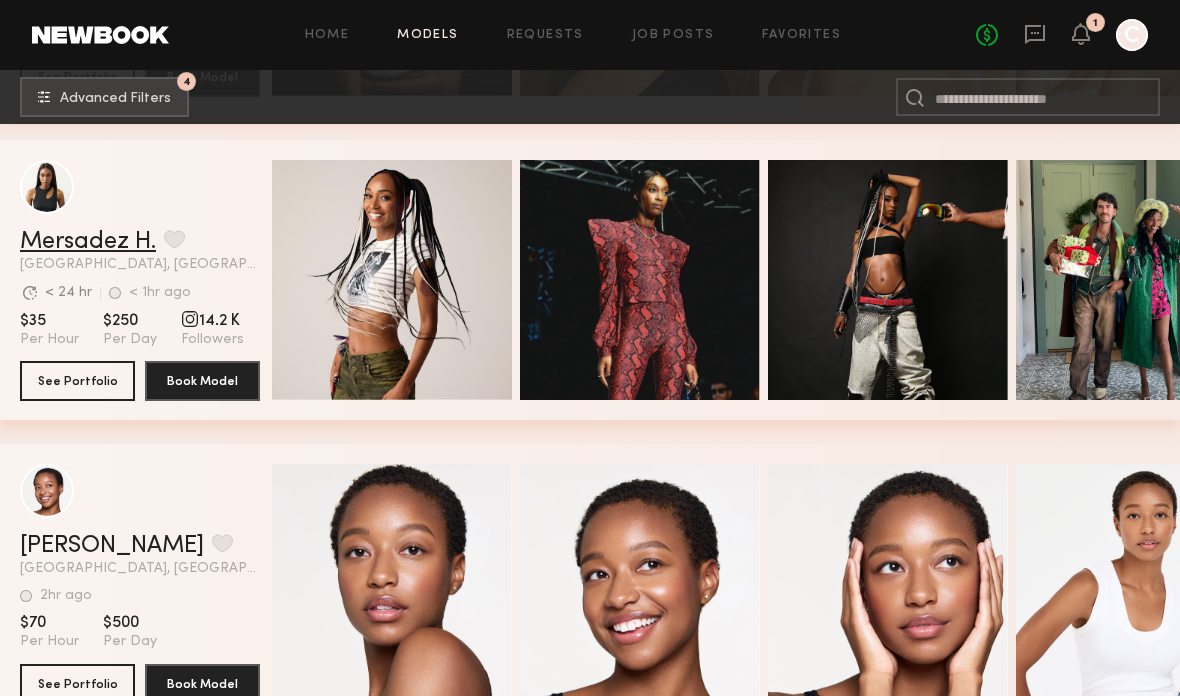 click on "Mersadez H." 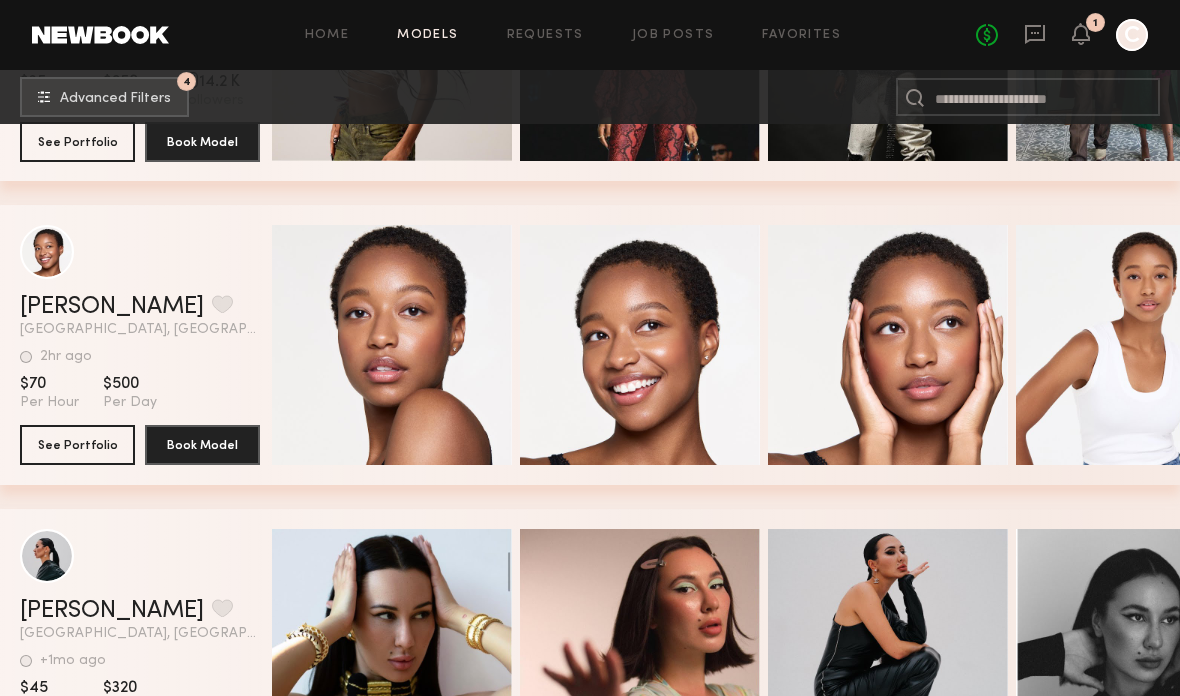 scroll, scrollTop: 1782, scrollLeft: 0, axis: vertical 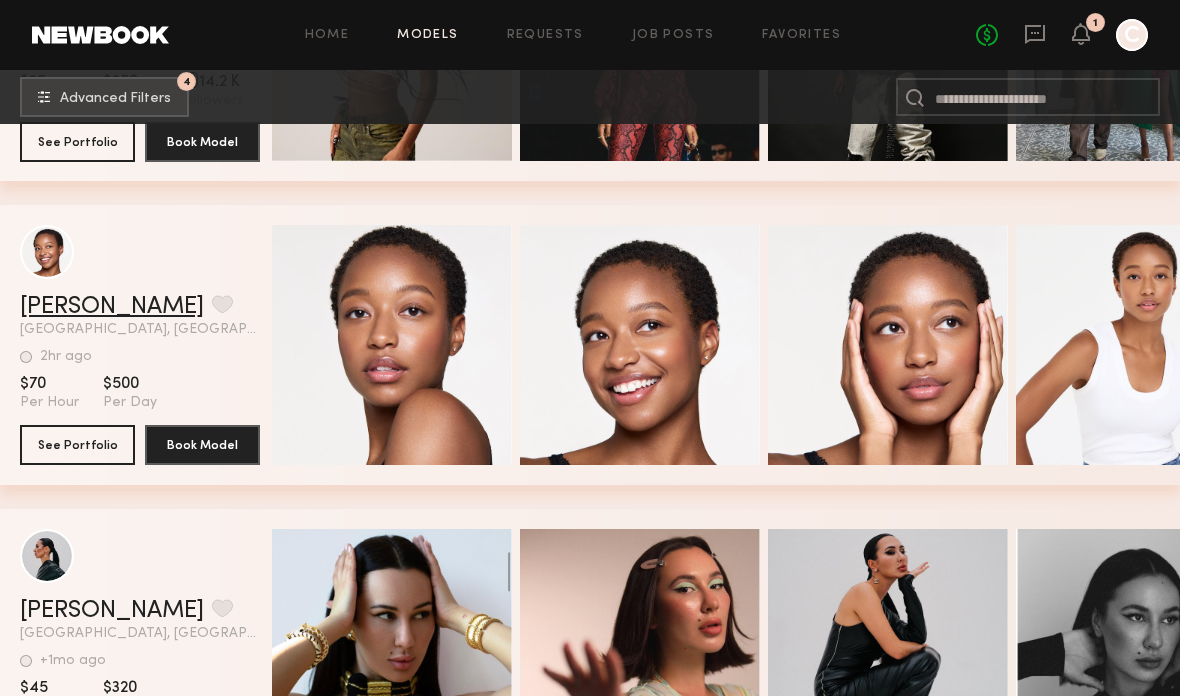 click on "[PERSON_NAME]" 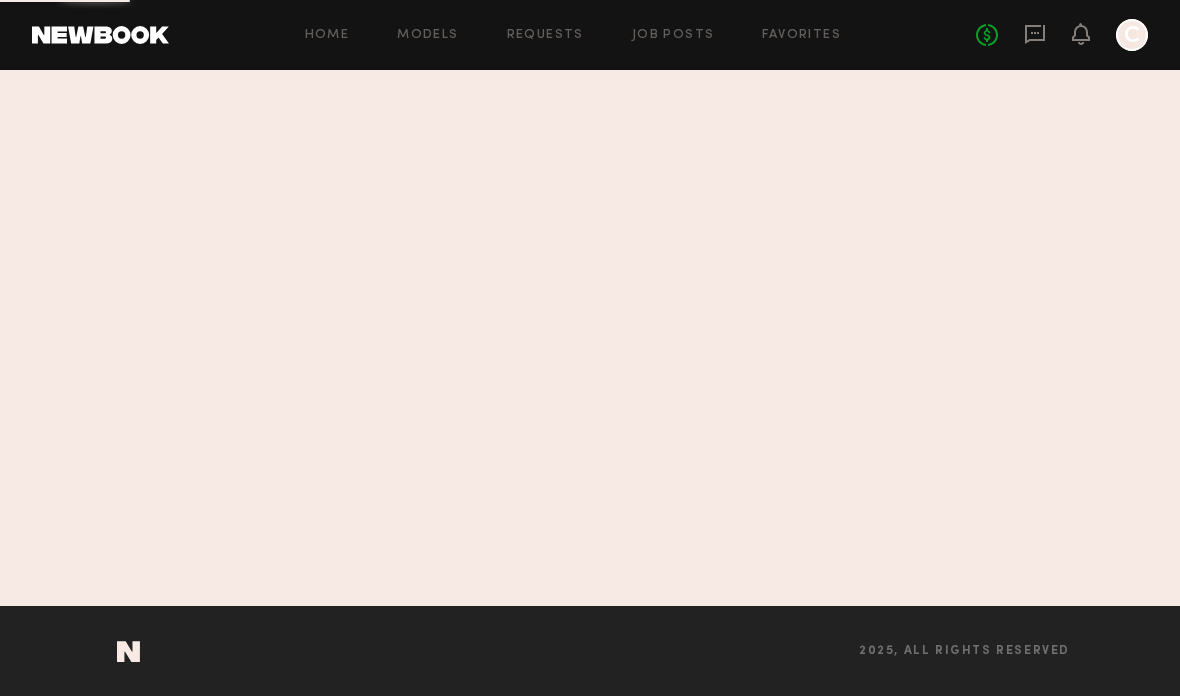 scroll, scrollTop: 0, scrollLeft: 0, axis: both 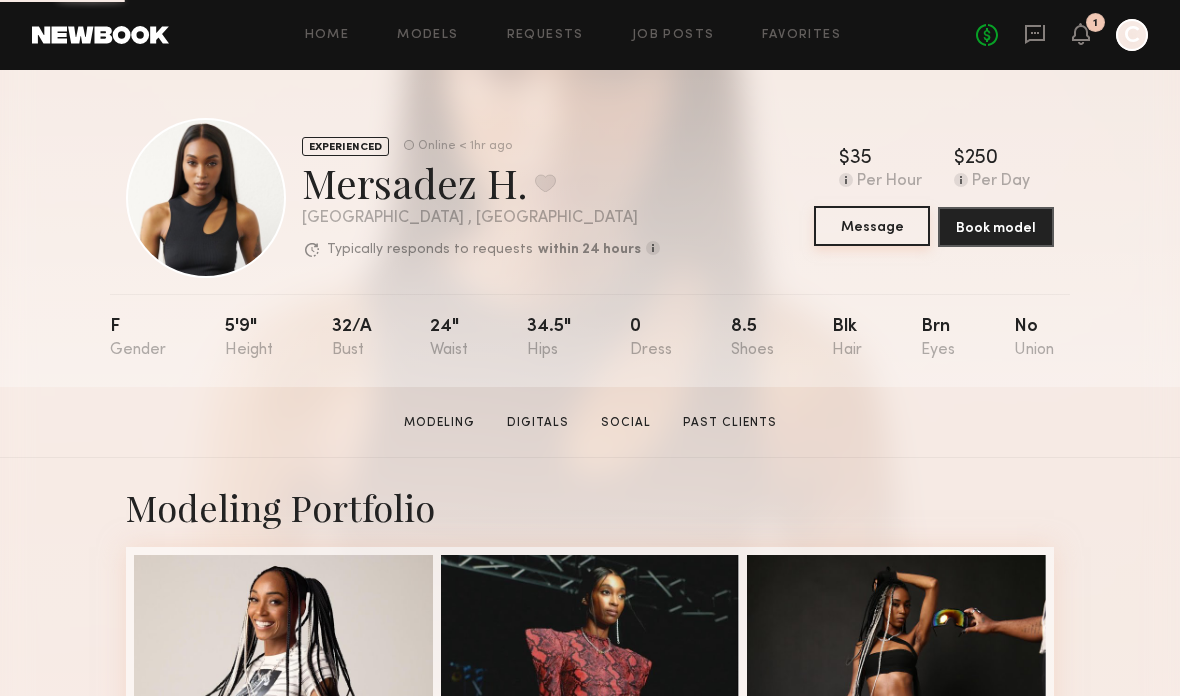 click on "Message" 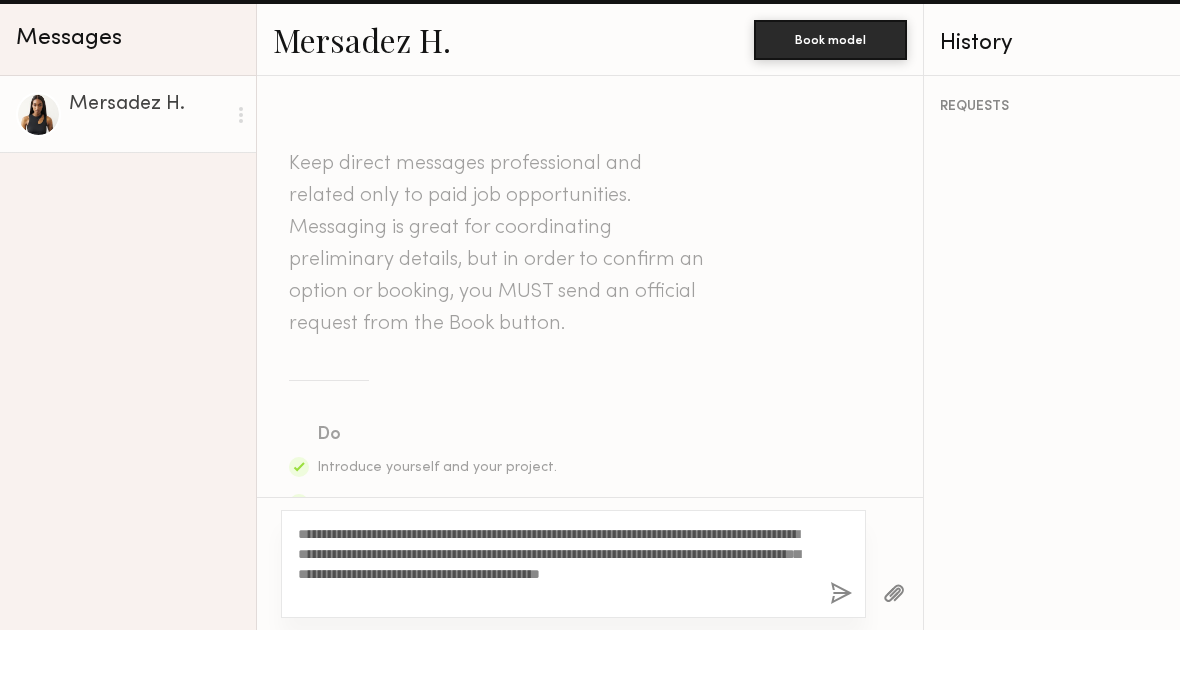 click on "**********" 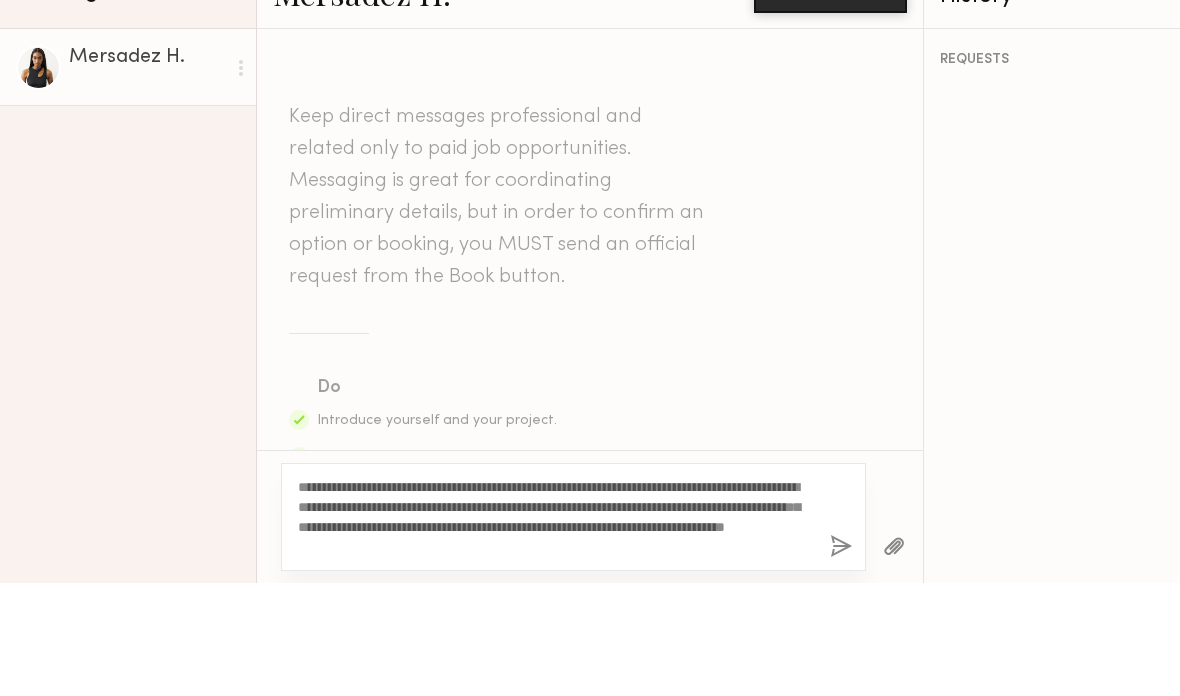 type on "**********" 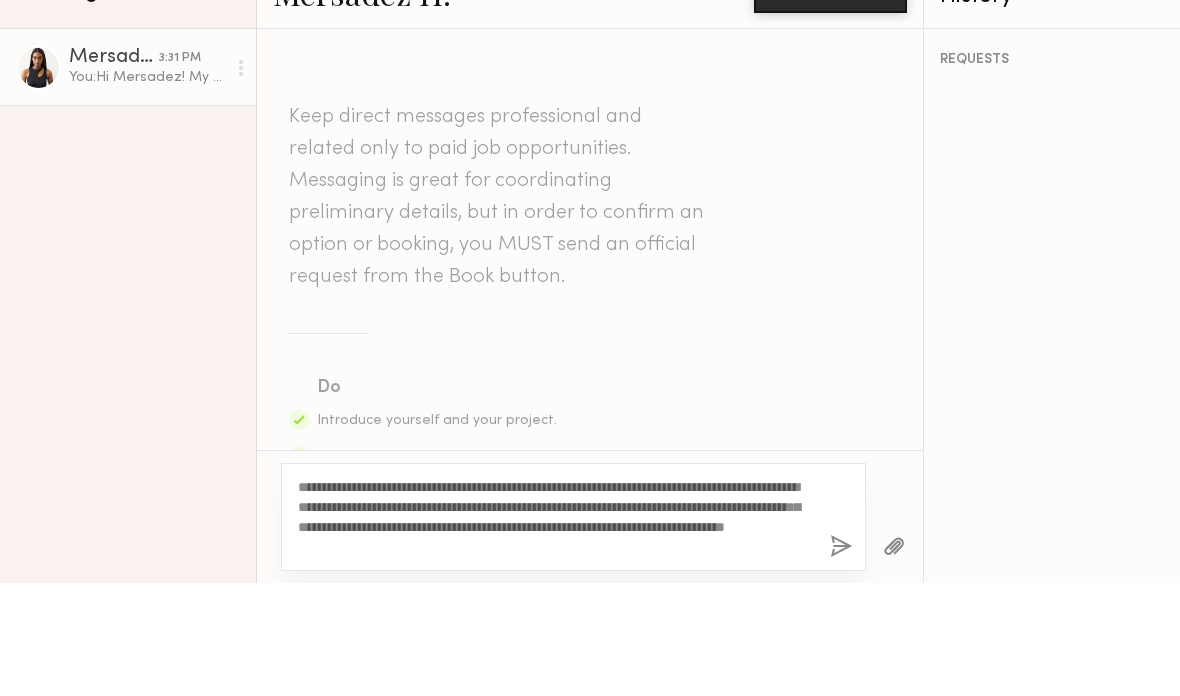 type 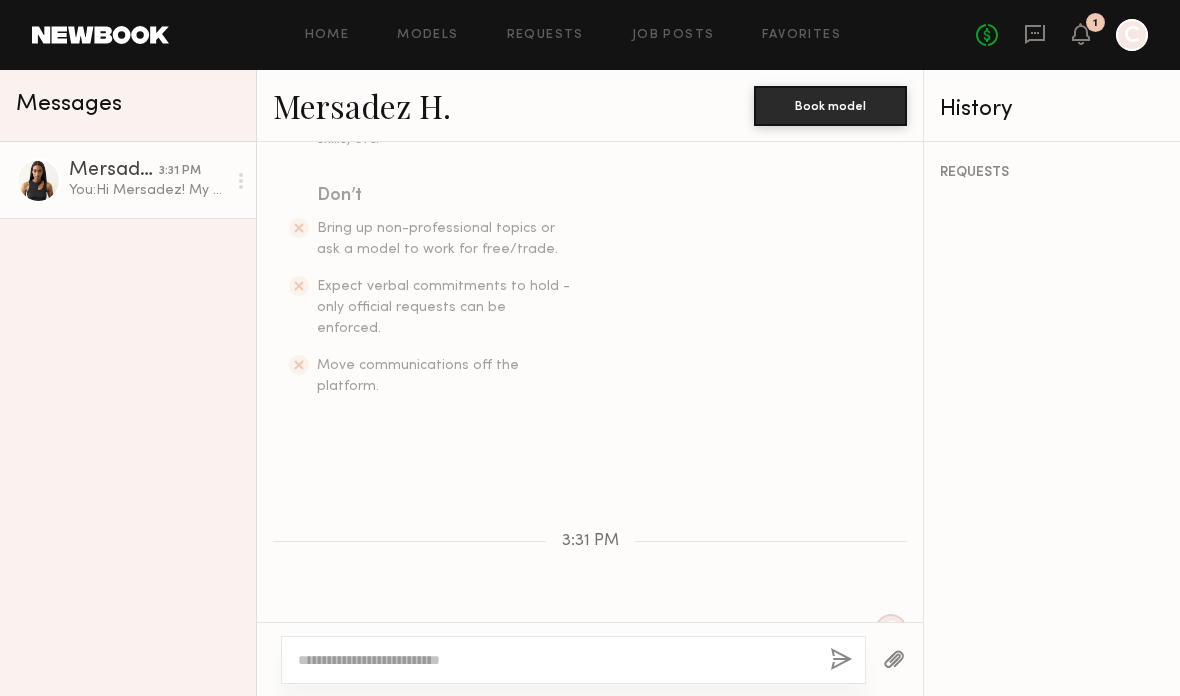scroll, scrollTop: 509, scrollLeft: 0, axis: vertical 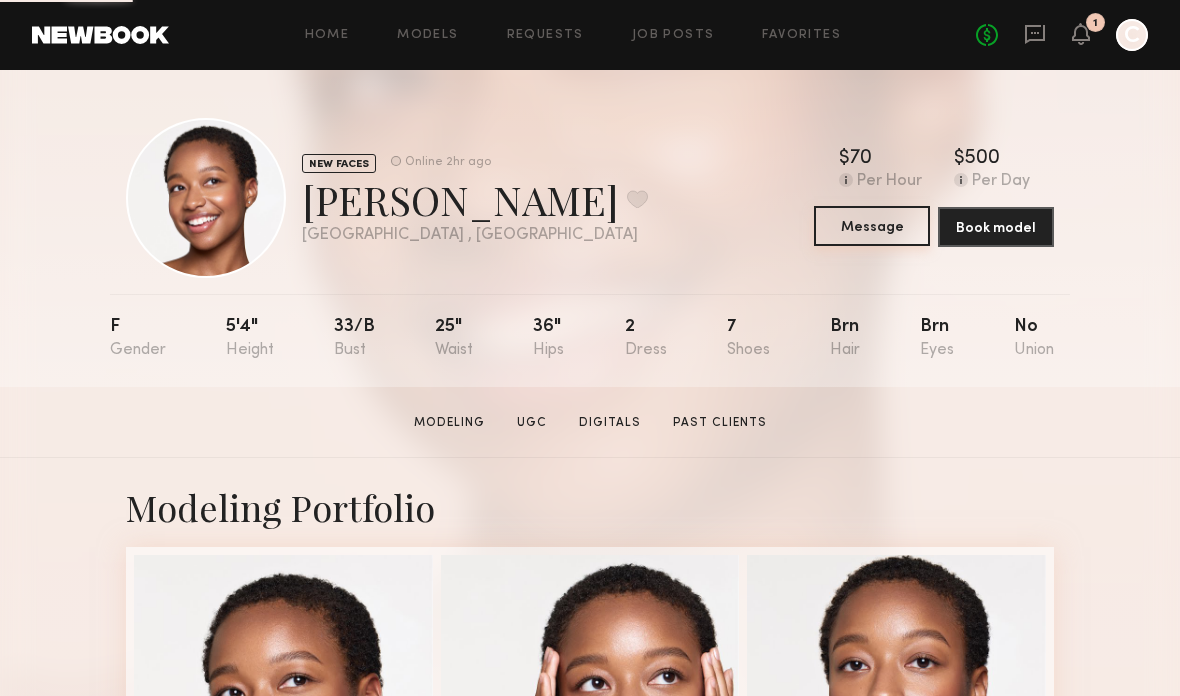 click on "Message" 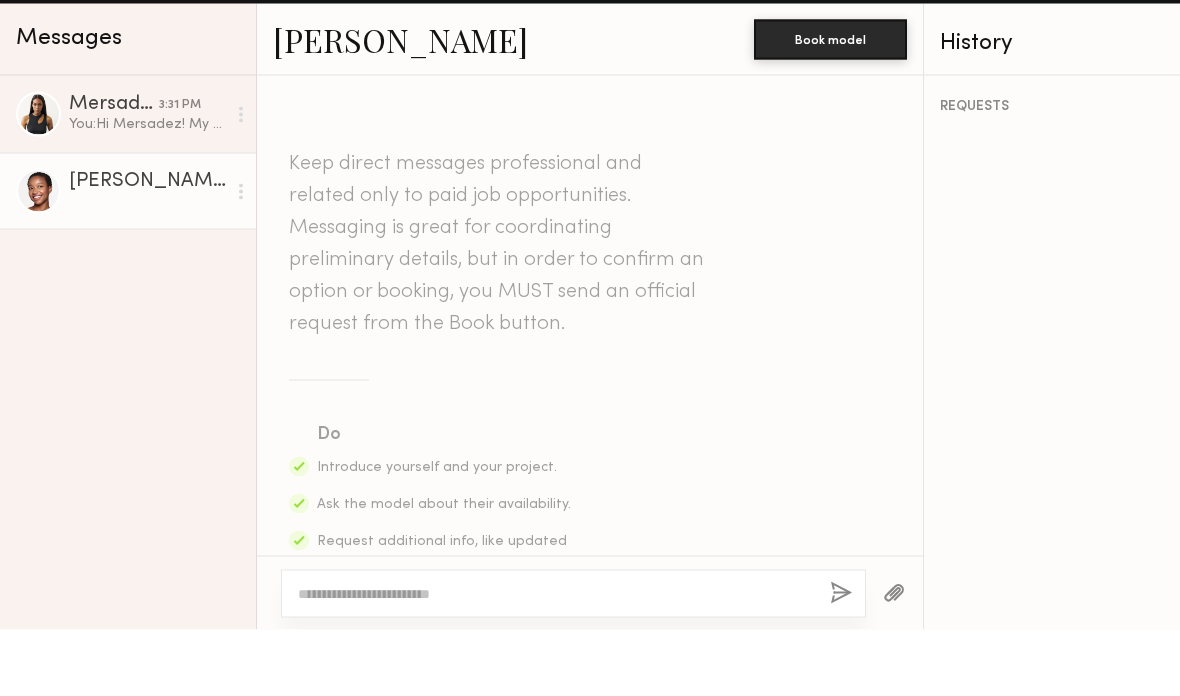 click 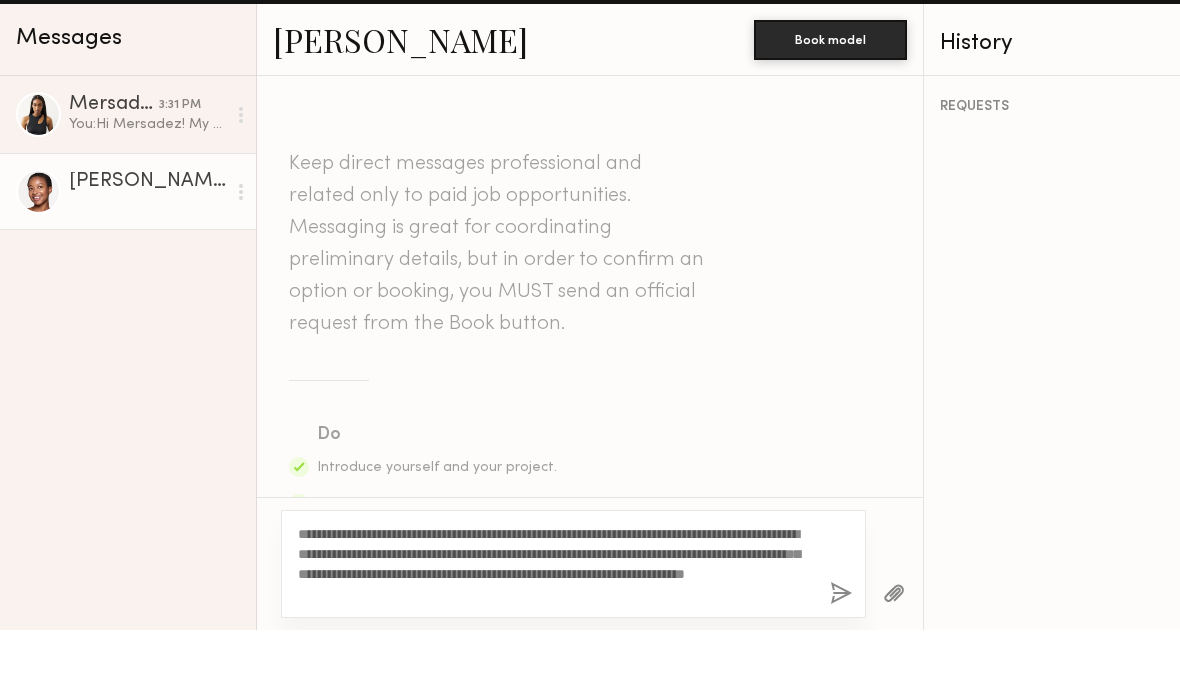 type on "**********" 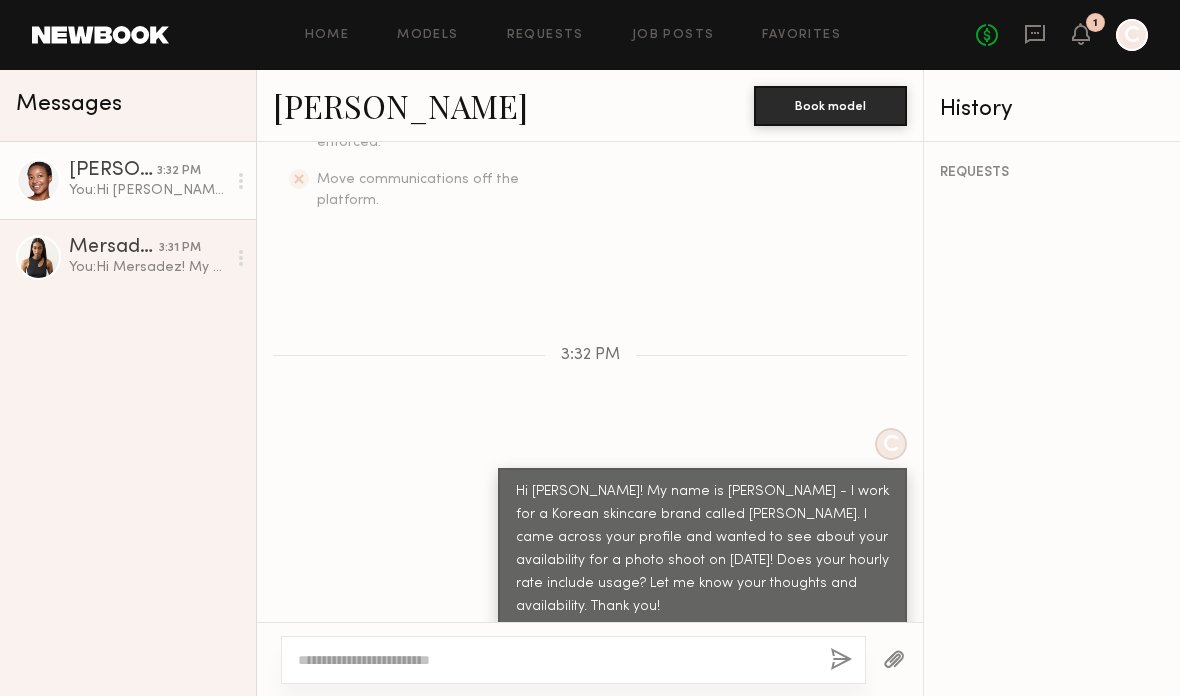 scroll, scrollTop: 861, scrollLeft: 0, axis: vertical 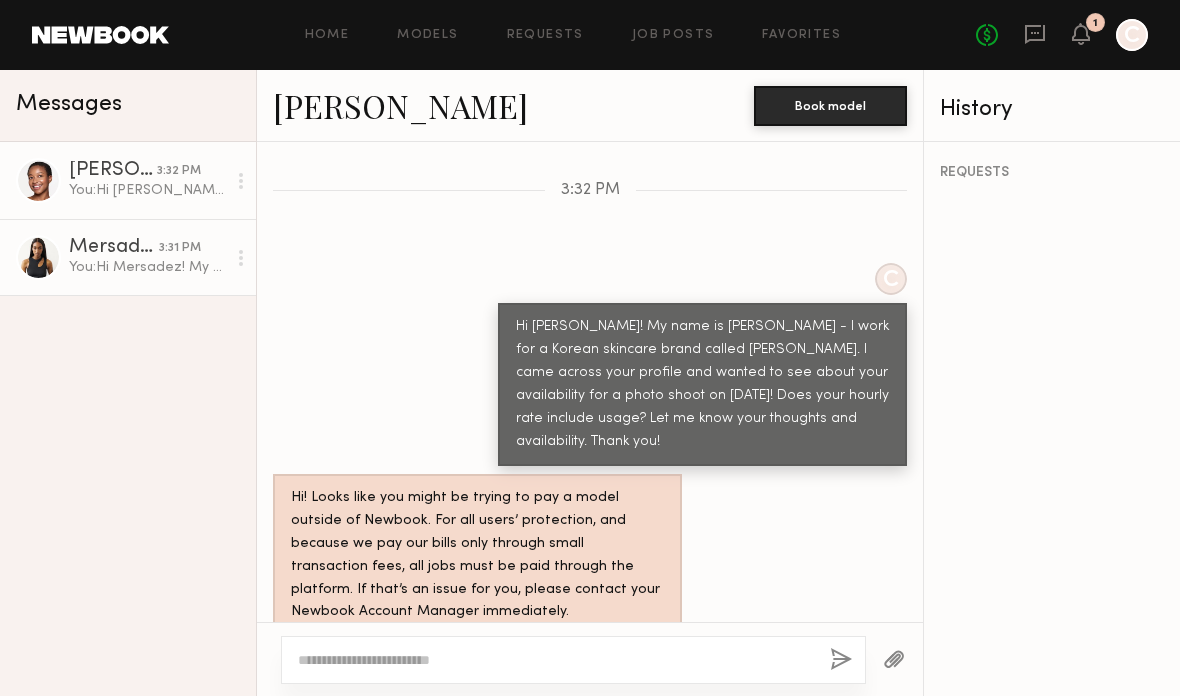 click on "You:  Hi Mersadez! My name is [PERSON_NAME] - I work for a Korean skincare brand called [PERSON_NAME]. I came across your profile and wanted to see if you’d be interested in a photo shoot with us on [DATE]! Does your hourly fee included usage? Let me know your thoughts and availability. Thank you!" 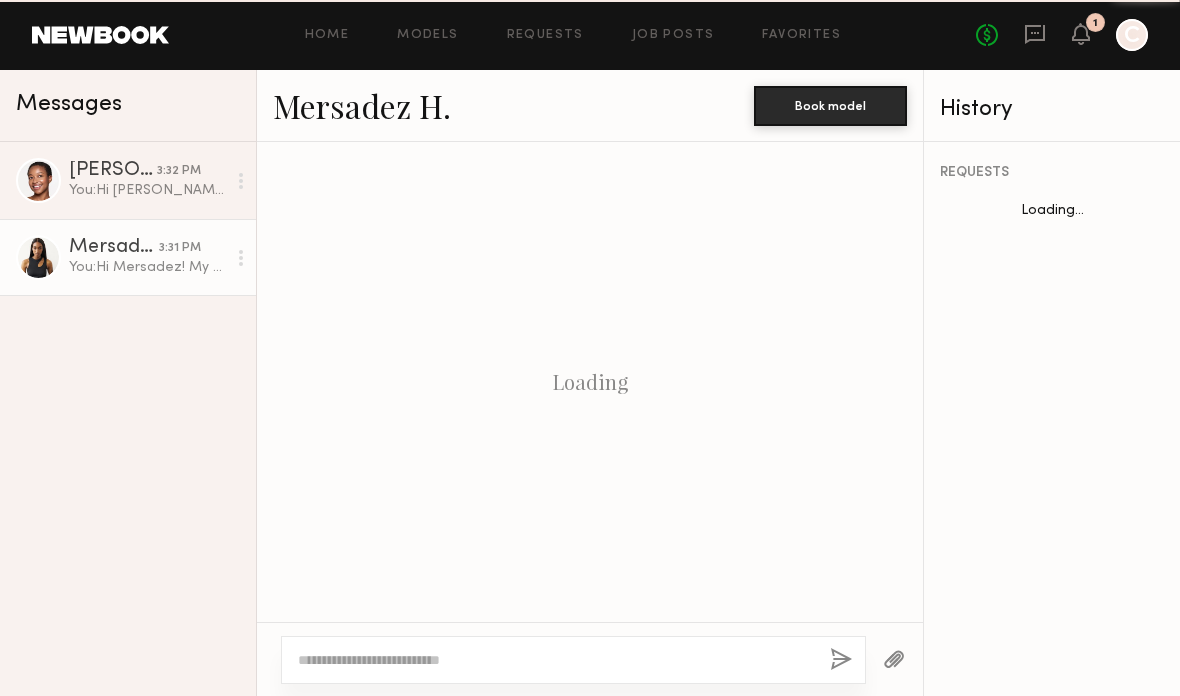 scroll, scrollTop: 861, scrollLeft: 0, axis: vertical 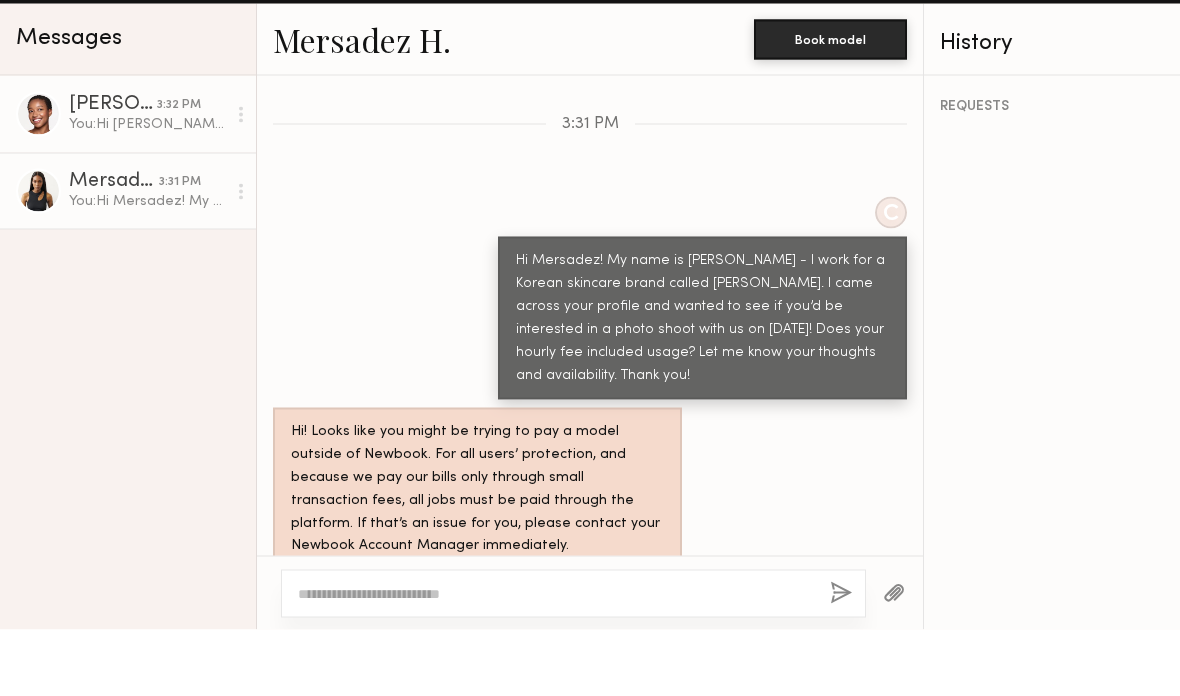 click on "You:  Hi [PERSON_NAME]! My name is [PERSON_NAME] - I work for a Korean skincare brand called [PERSON_NAME]. I came across your profile and wanted to see about your availability for a photo shoot on [DATE]! Does your hourly rate include usage? Let me know your thoughts and availability. Thank you!" 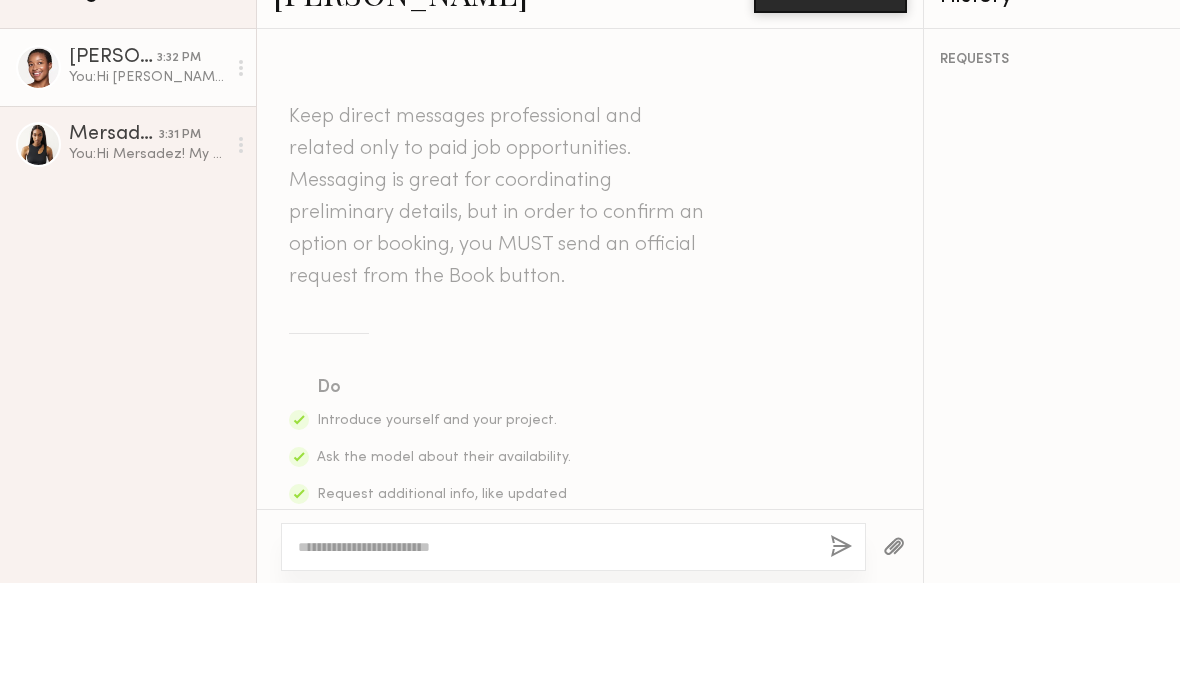 scroll, scrollTop: 861, scrollLeft: 0, axis: vertical 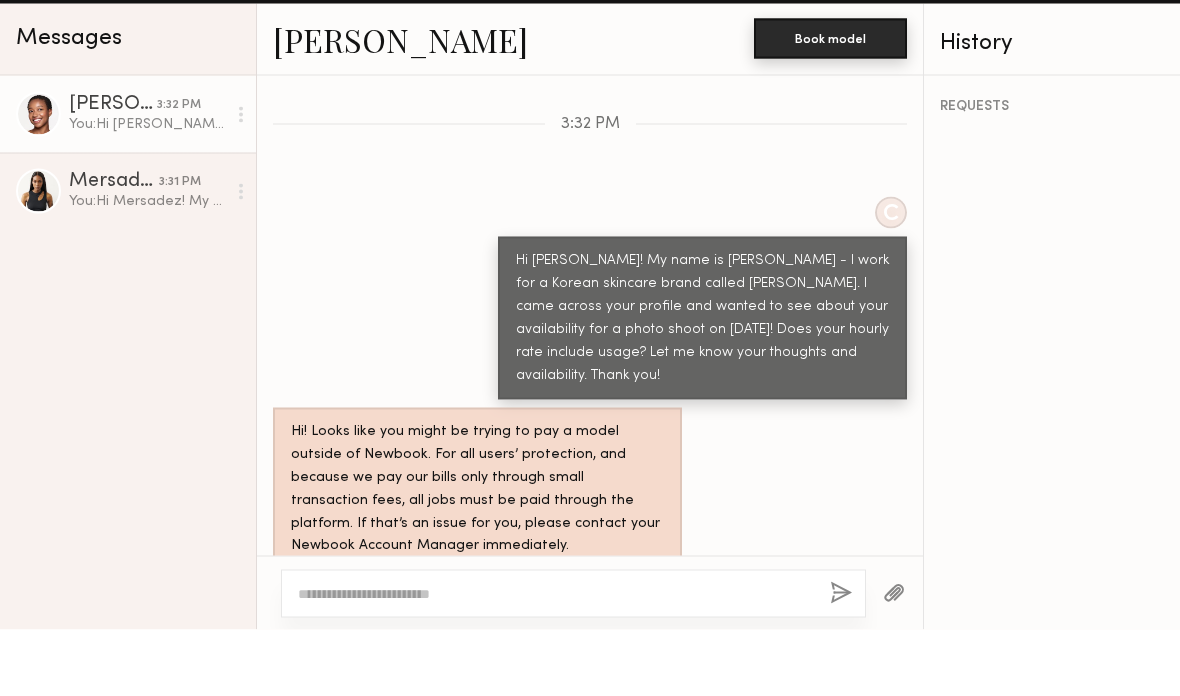 click on "Book model" 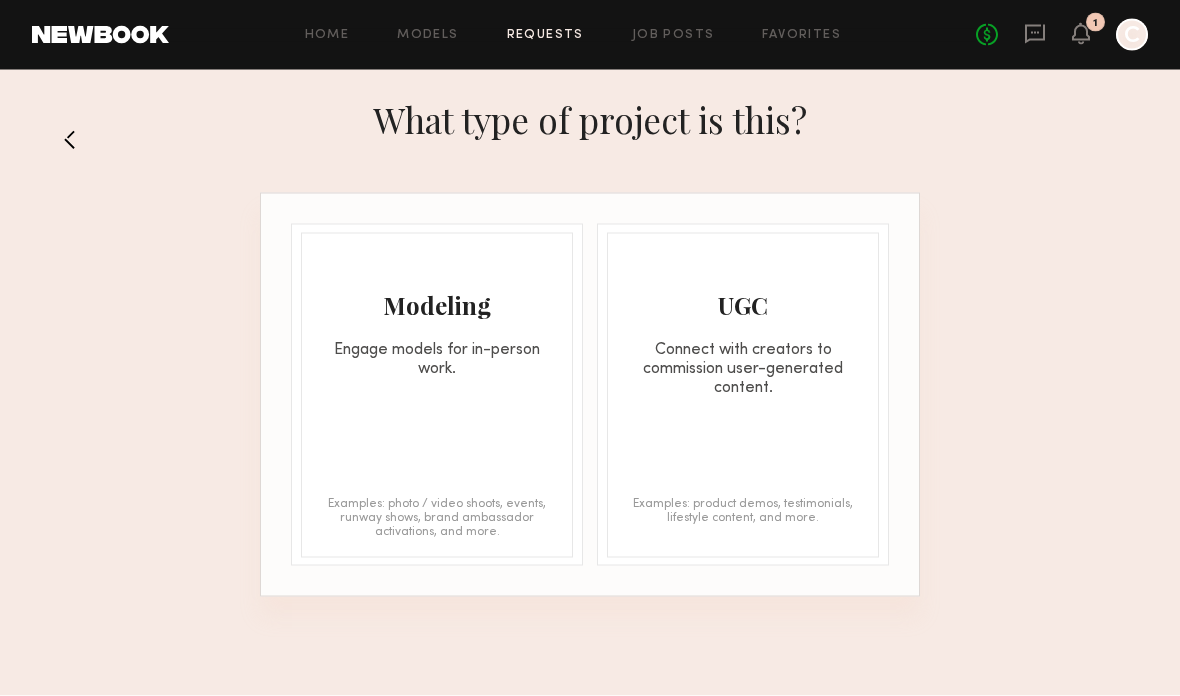 scroll, scrollTop: 0, scrollLeft: 0, axis: both 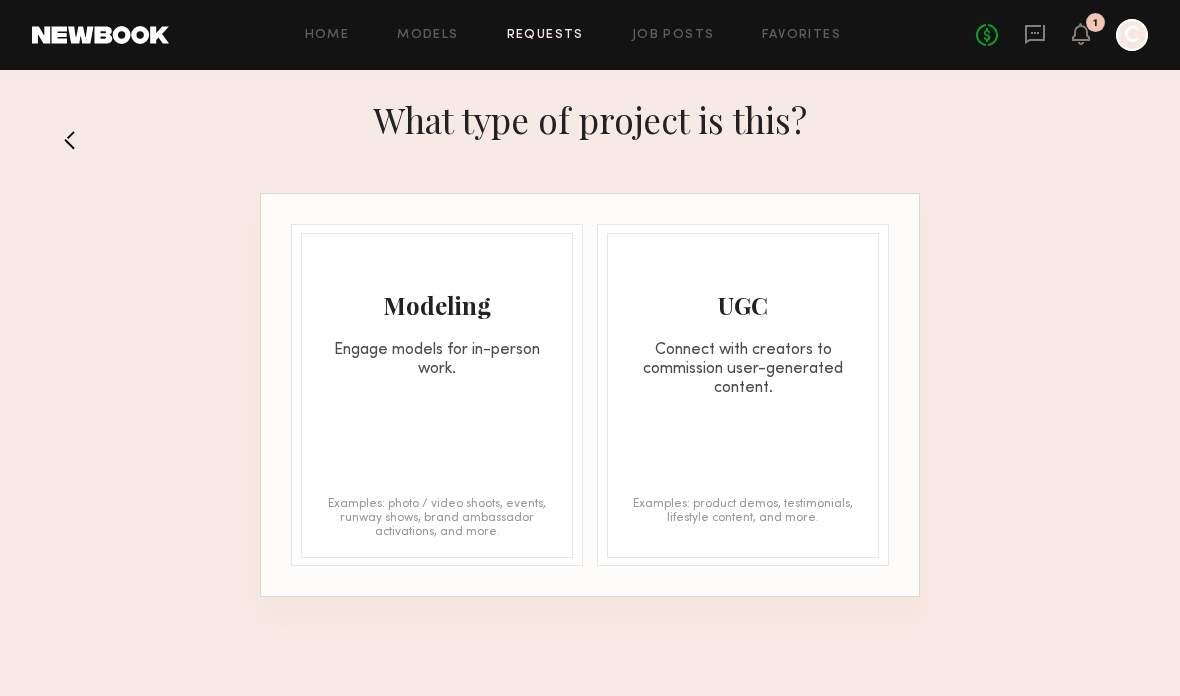 click on "Engage models for in-person work." 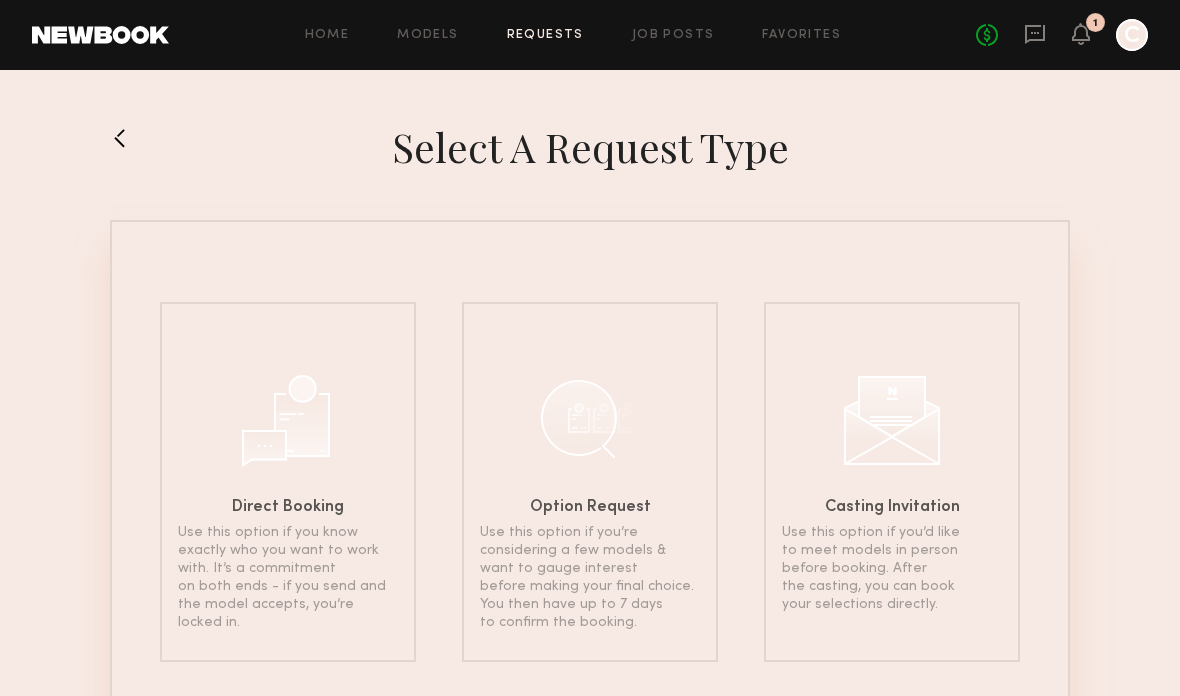 scroll, scrollTop: 96, scrollLeft: 0, axis: vertical 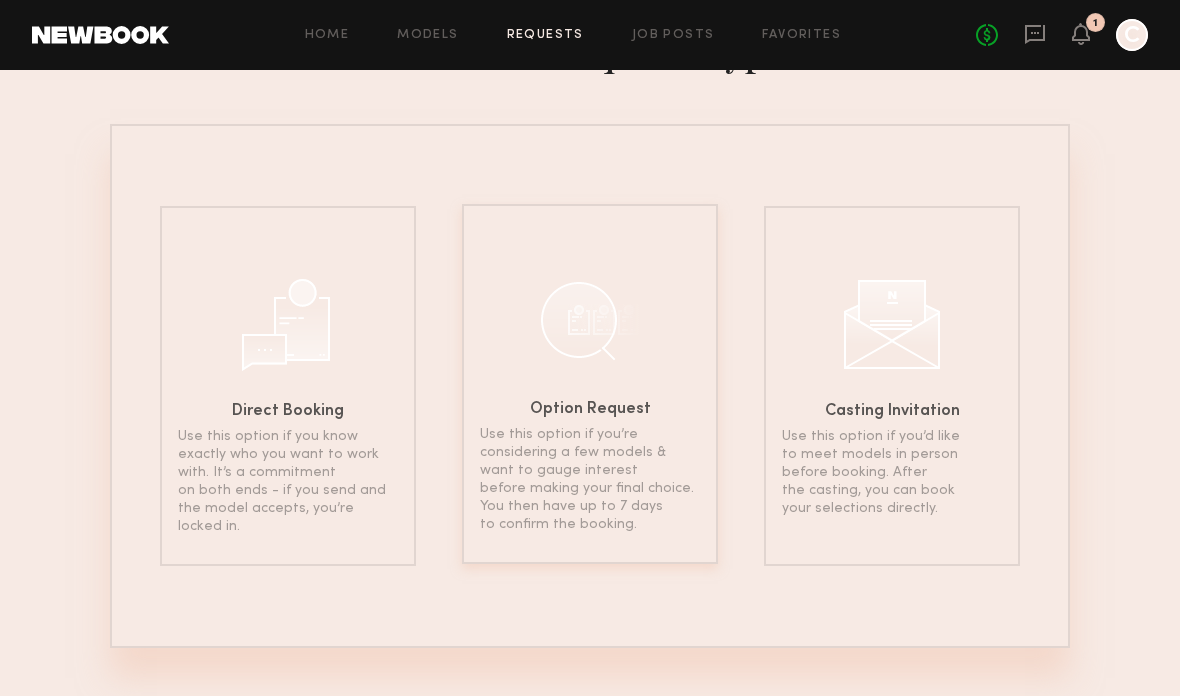 click on "Use this option if you’re considering a few models & want to gauge interest before making your final choice. You then have up to 7 days to confirm the booking." 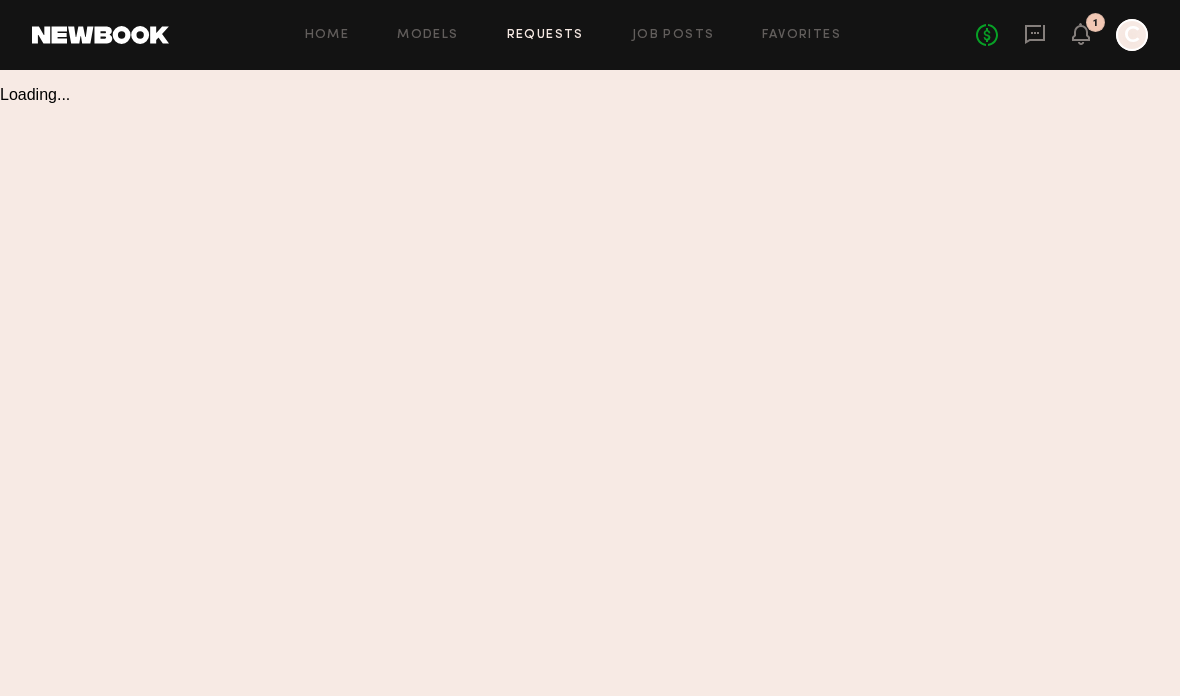 scroll, scrollTop: 80, scrollLeft: 0, axis: vertical 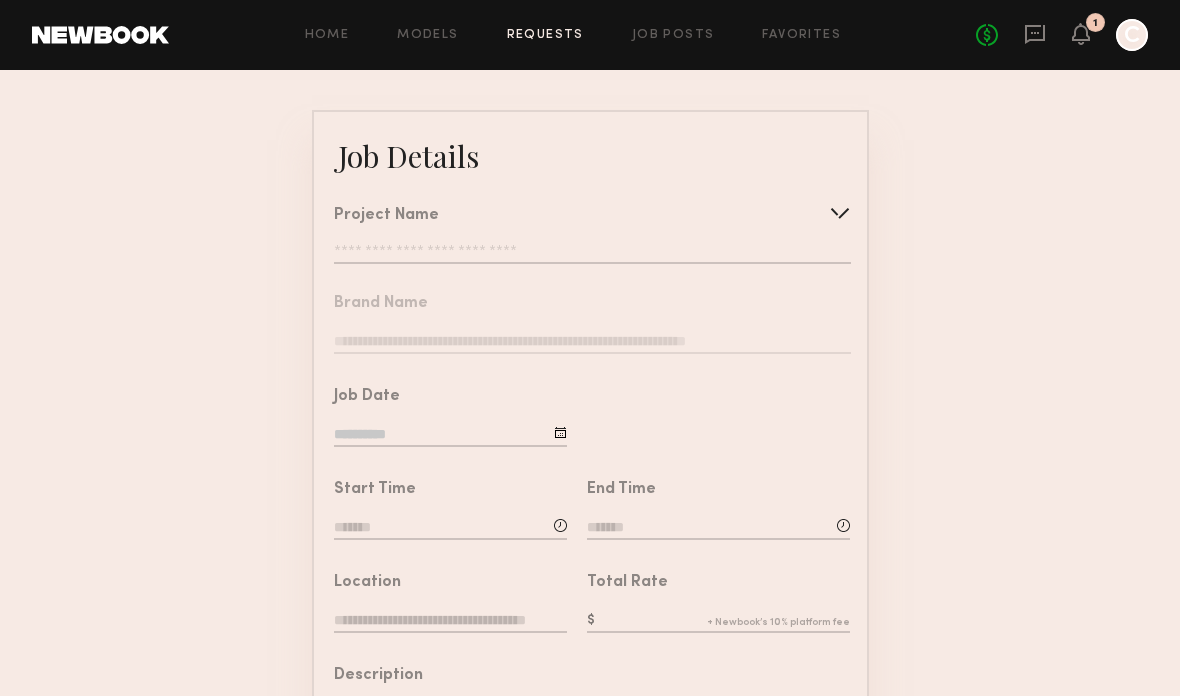 click 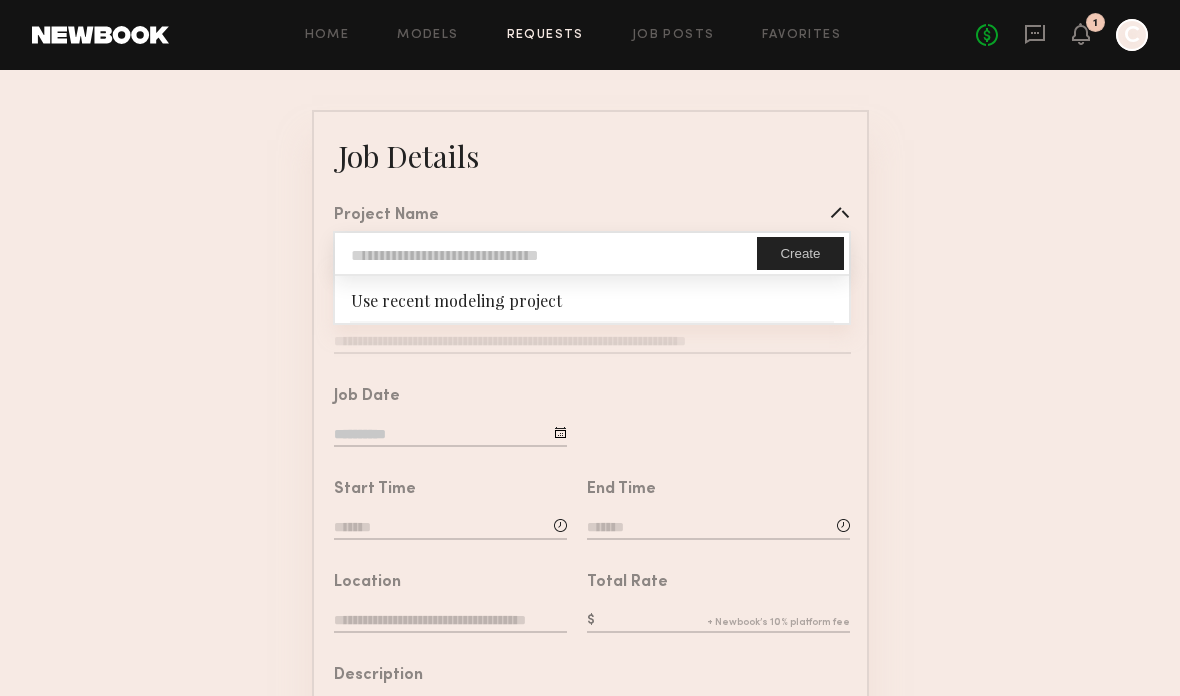 click 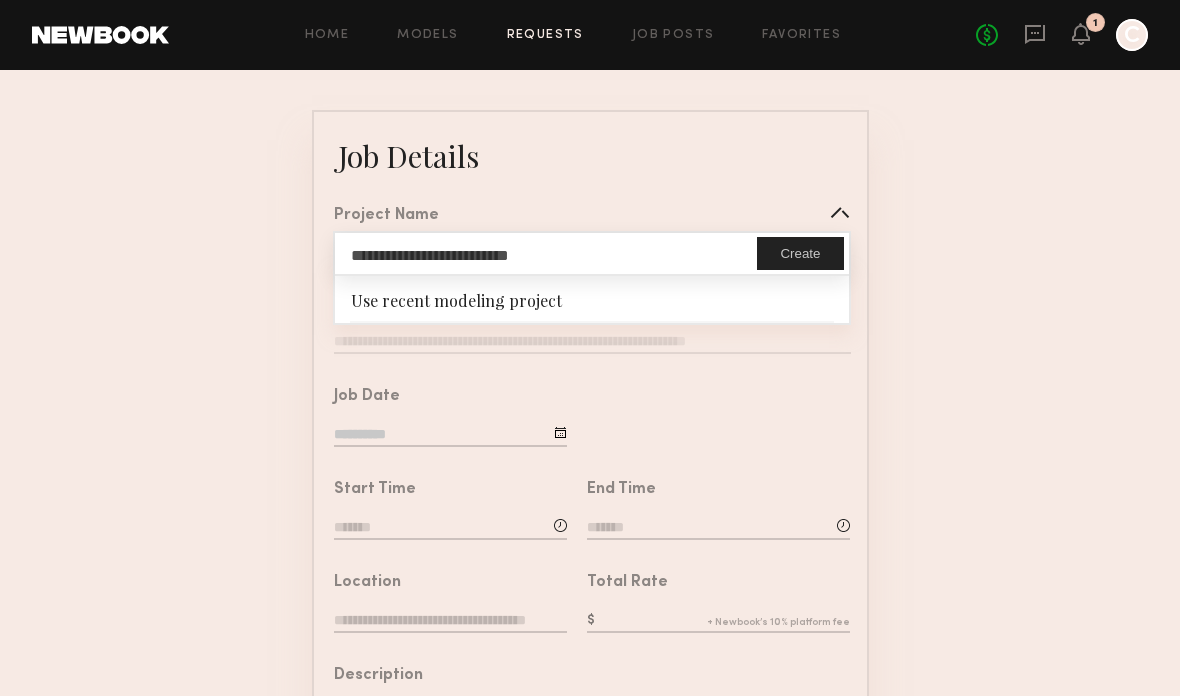 type on "**********" 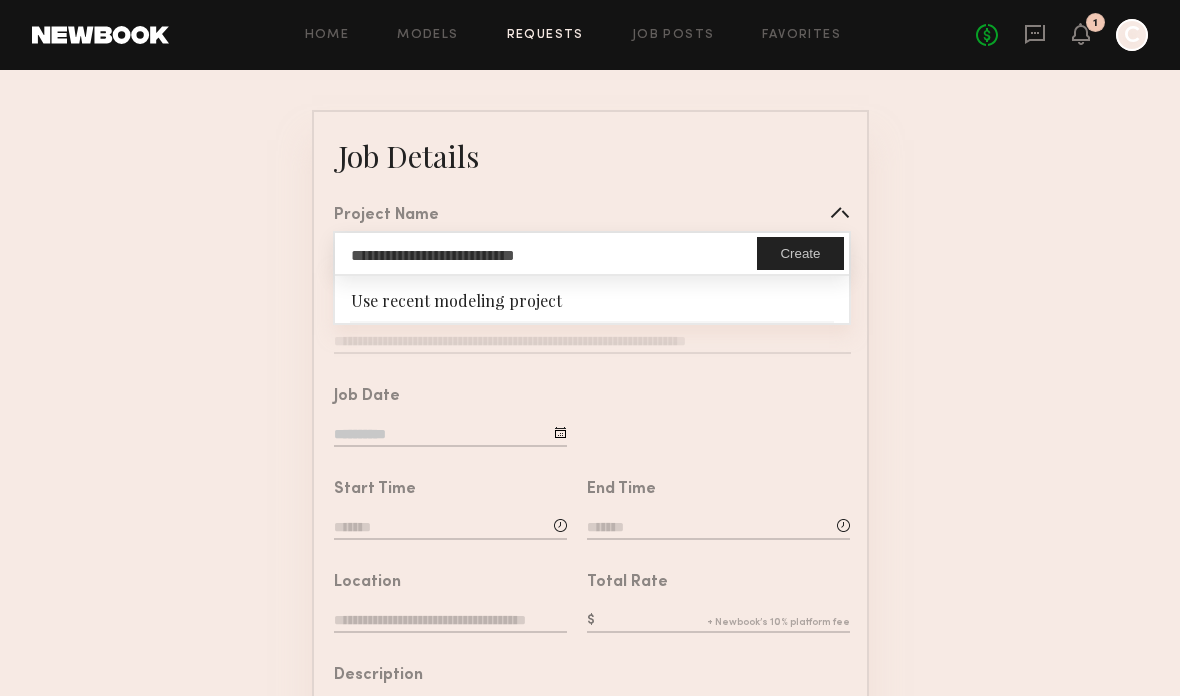 click on "Create" 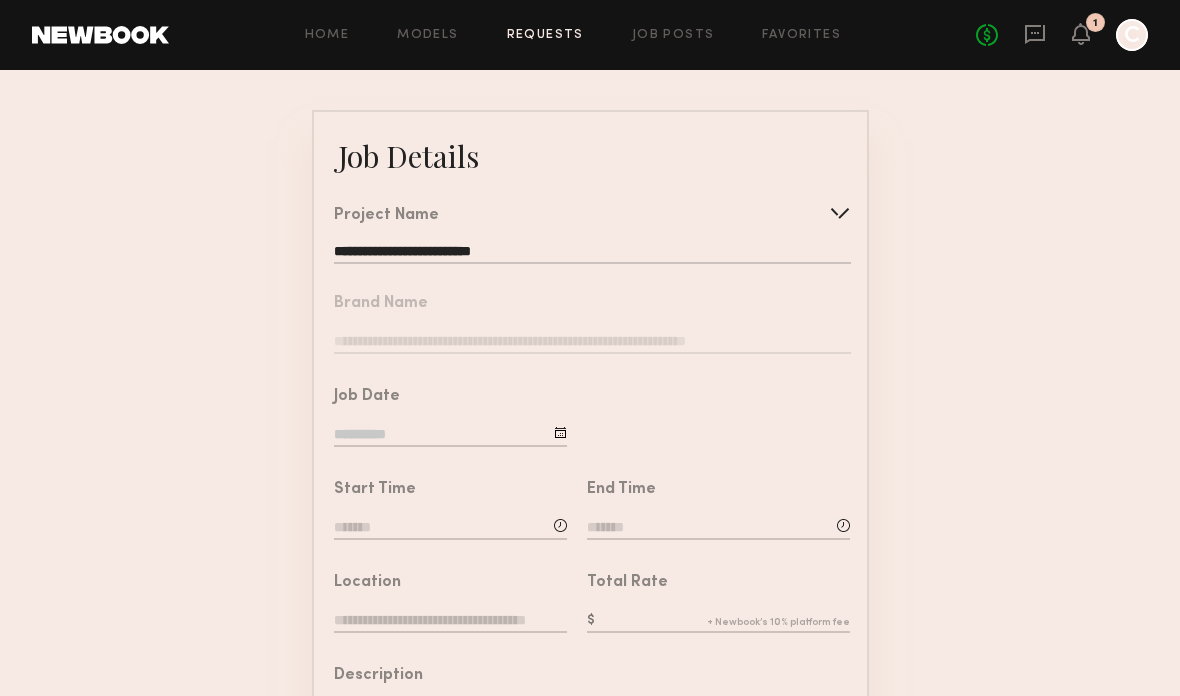 click on "Brand Name" 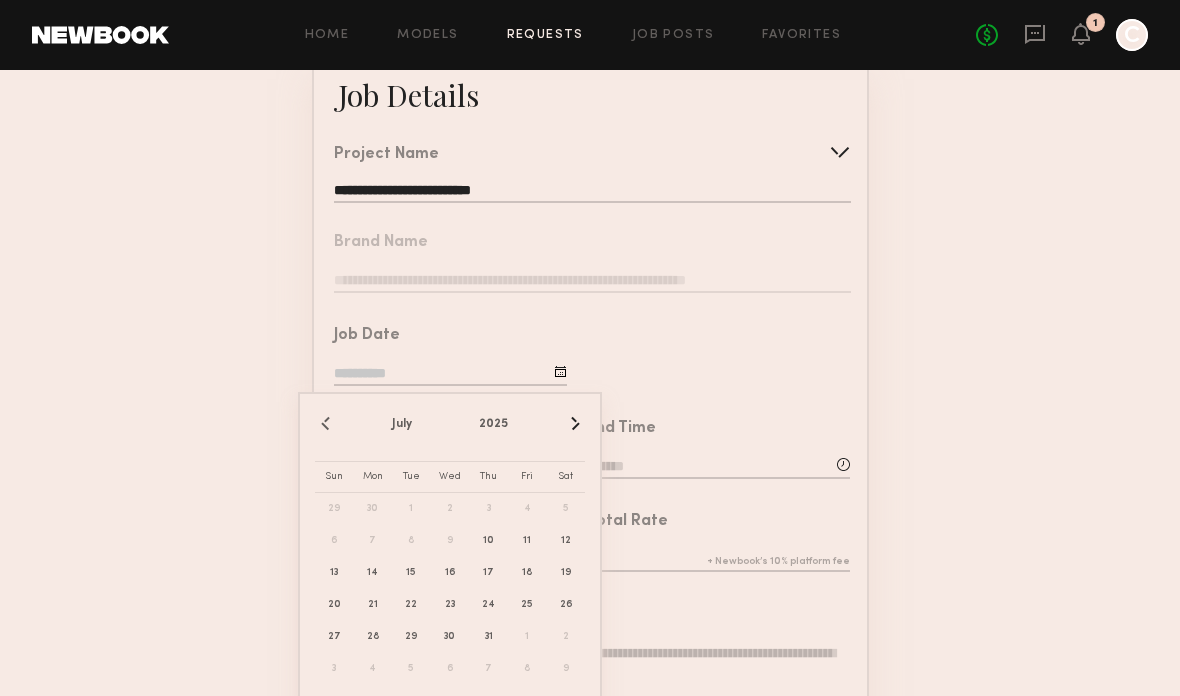 scroll, scrollTop: 141, scrollLeft: 0, axis: vertical 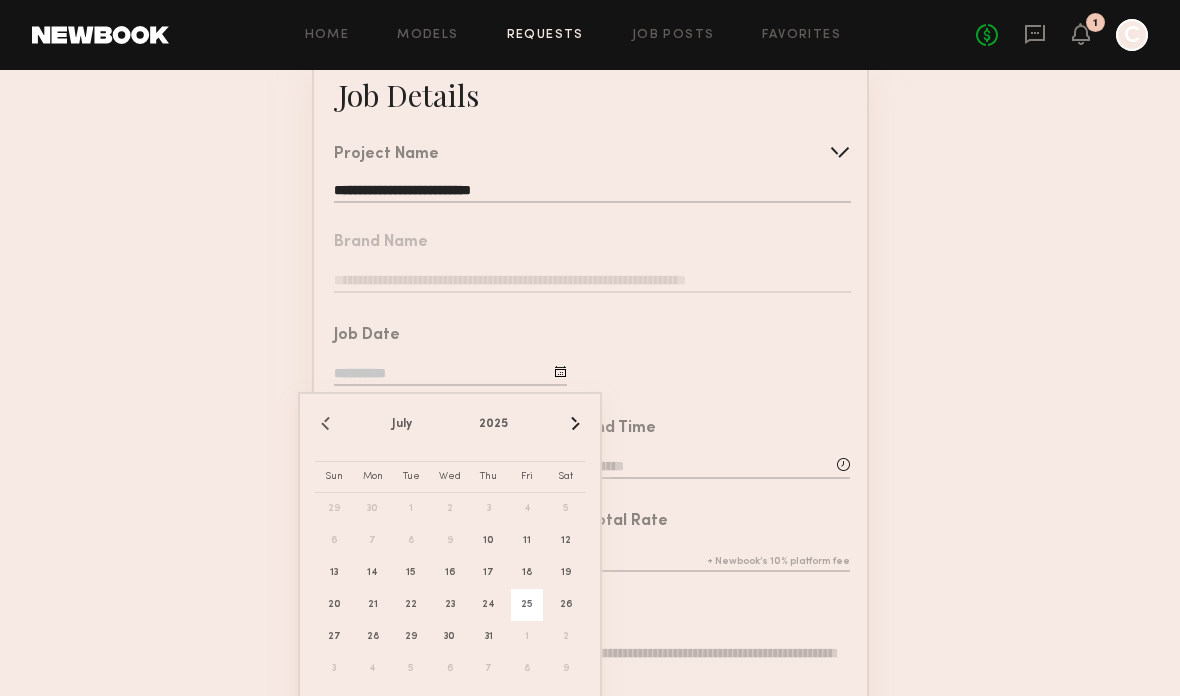 click on "25" 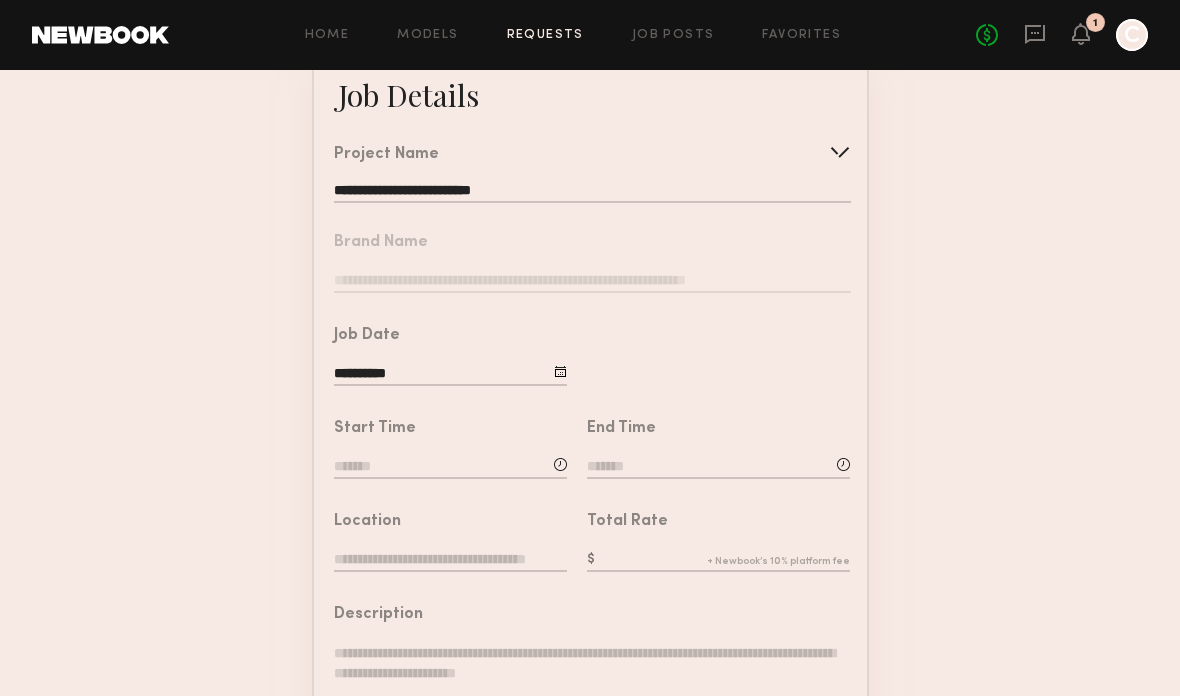 click 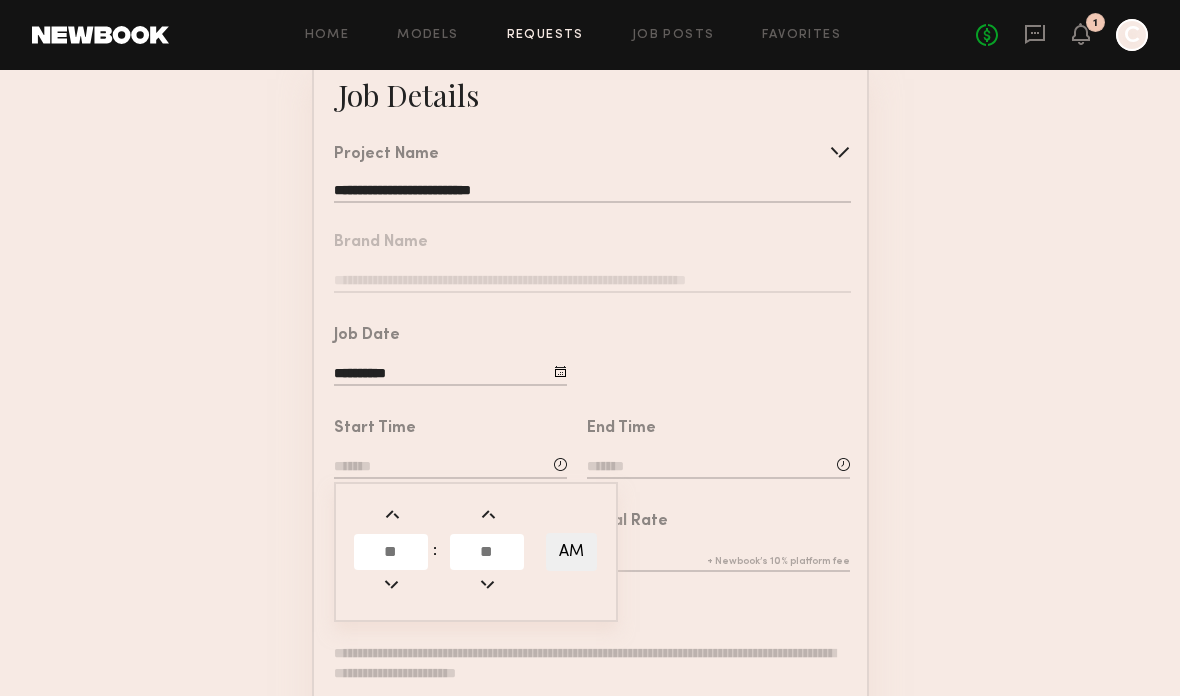 click 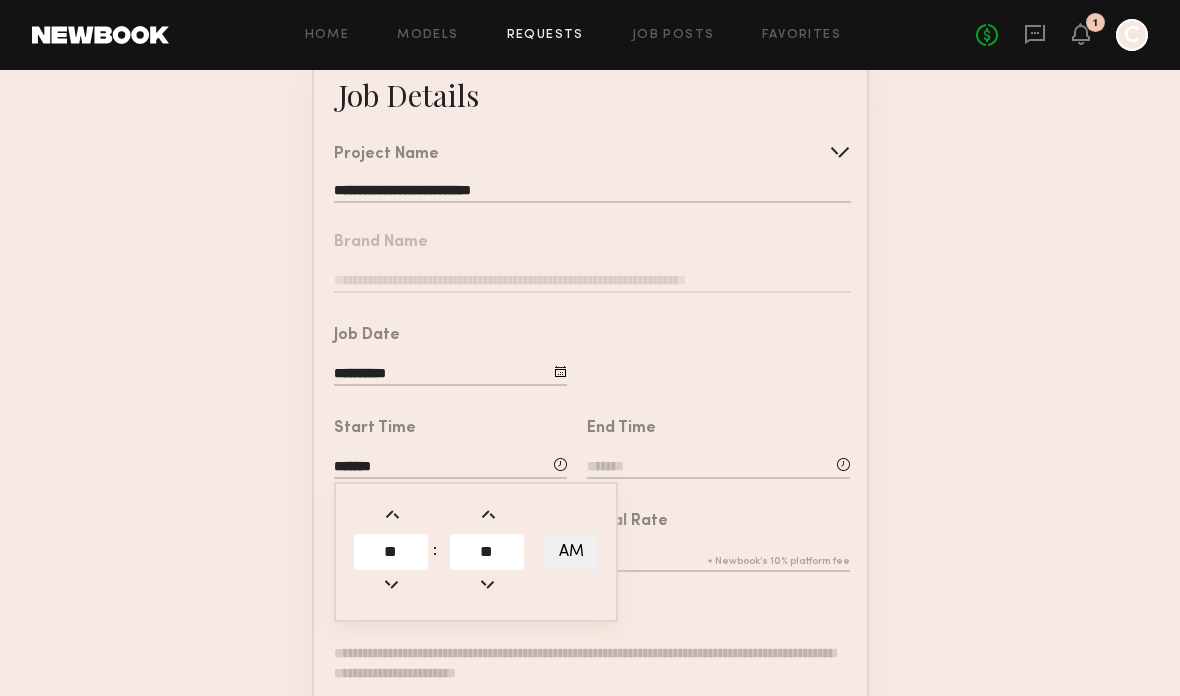 click on "**" 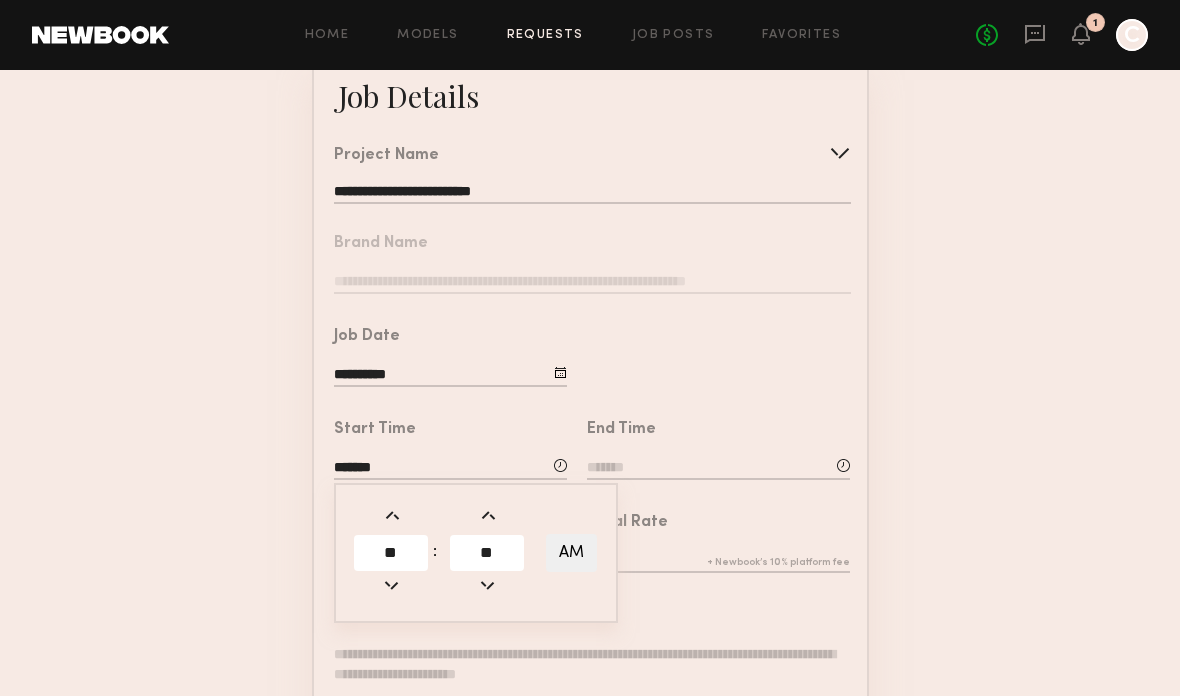 type on "*" 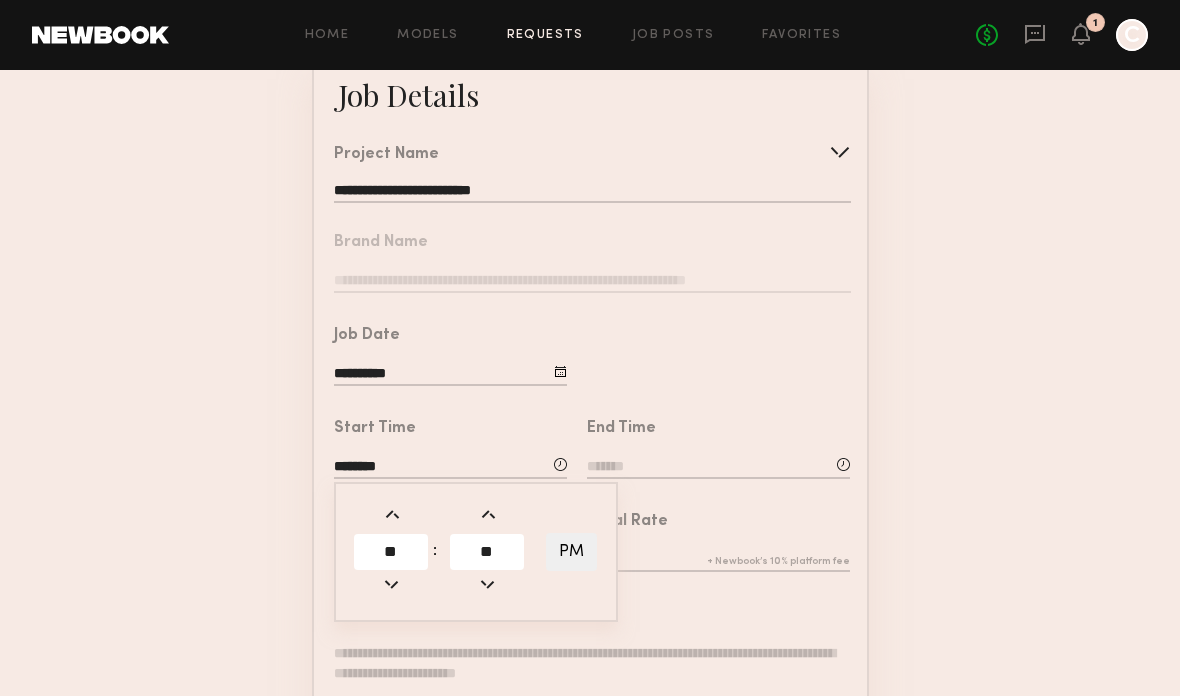 click on "PM" 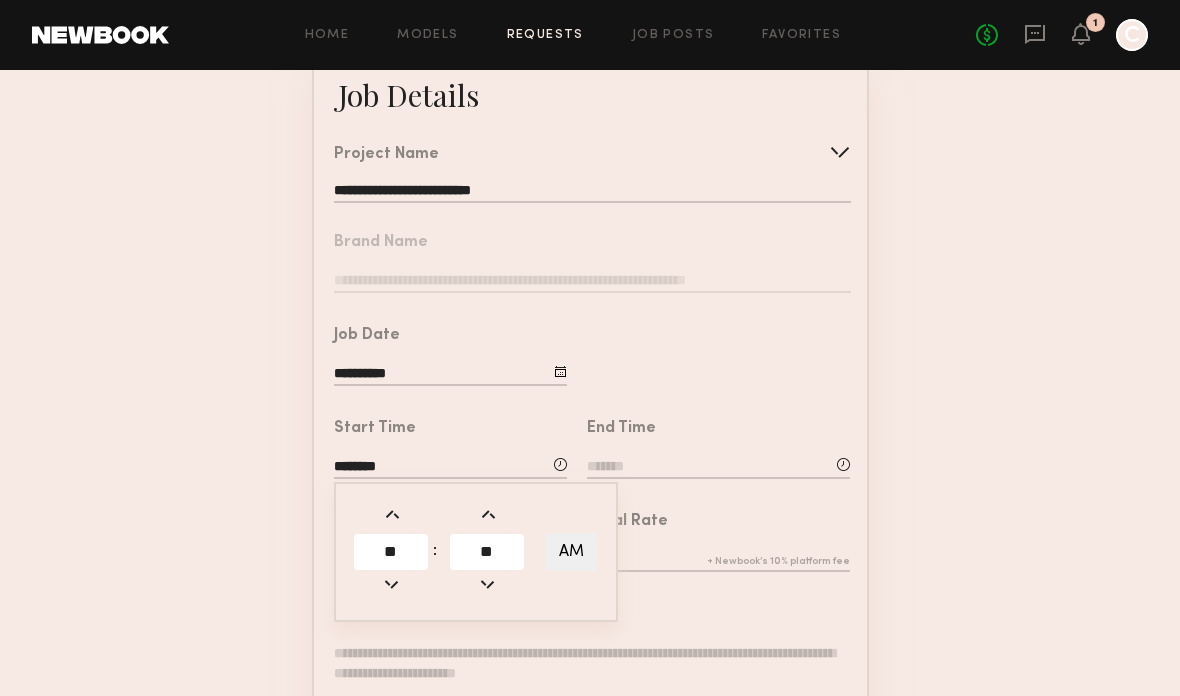 click 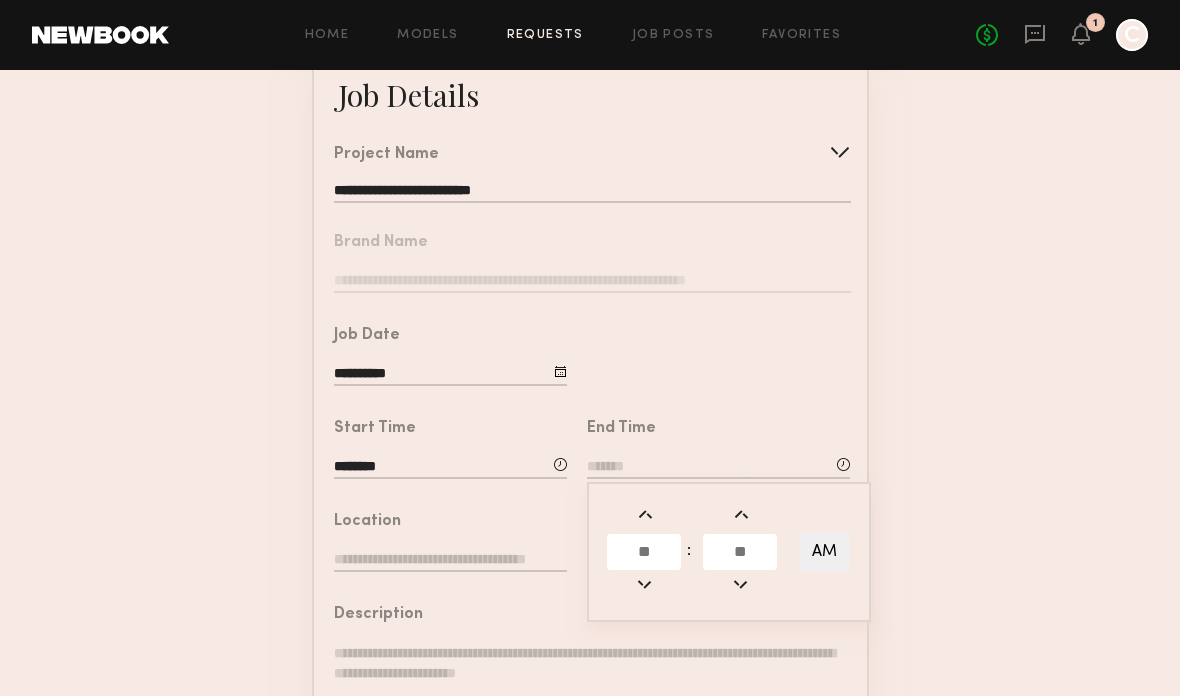 click 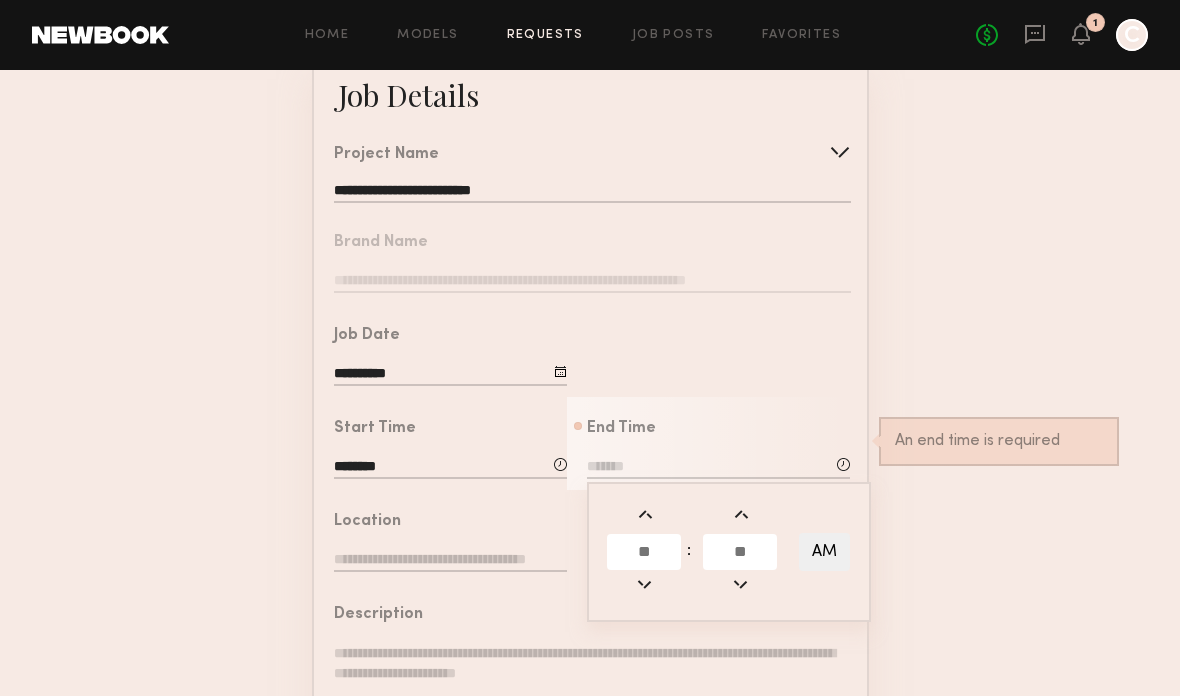 scroll, scrollTop: 140, scrollLeft: 0, axis: vertical 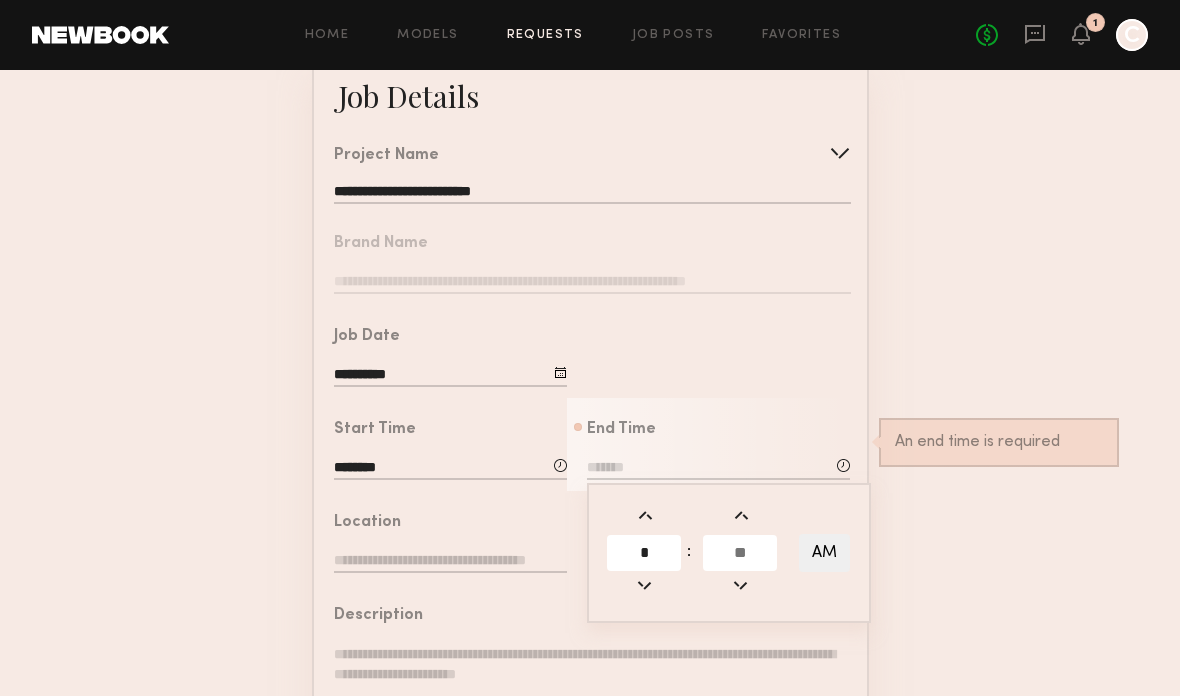 type on "*" 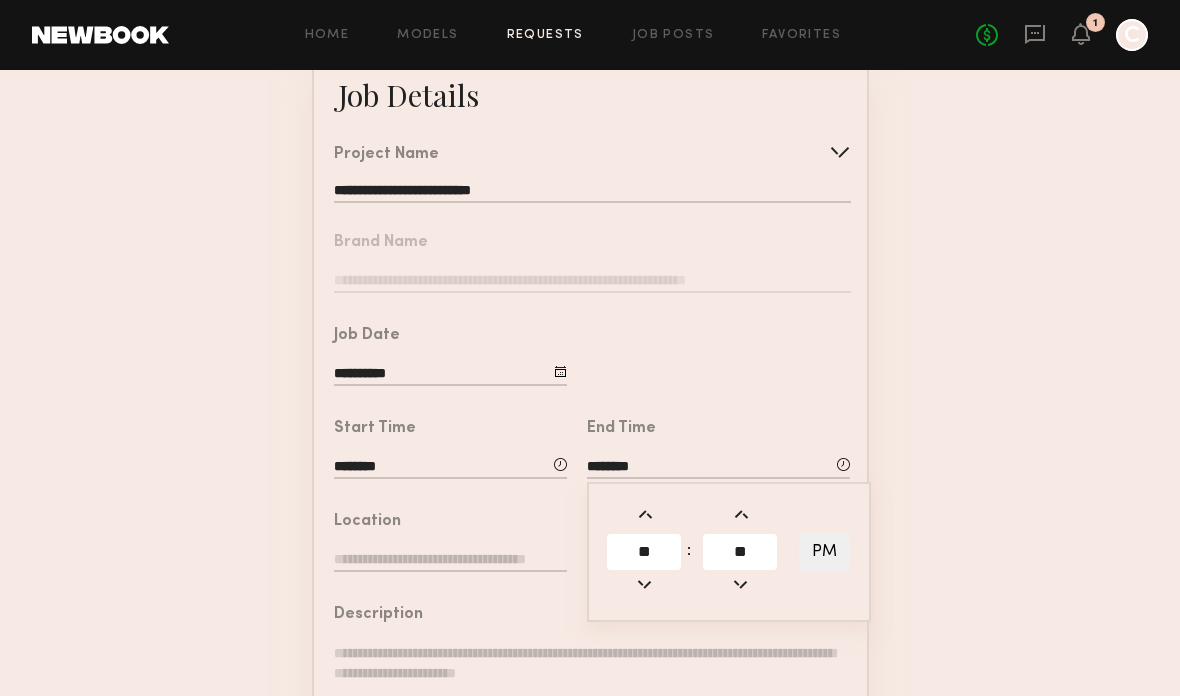 click on "**********" 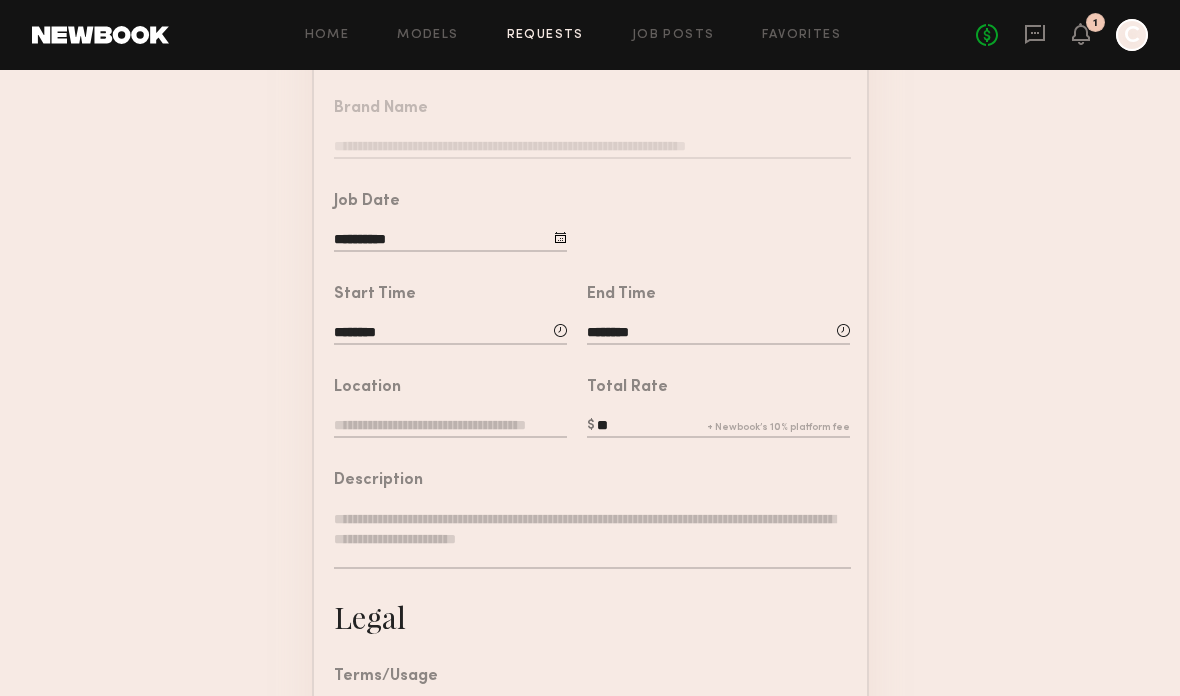 scroll, scrollTop: 275, scrollLeft: 0, axis: vertical 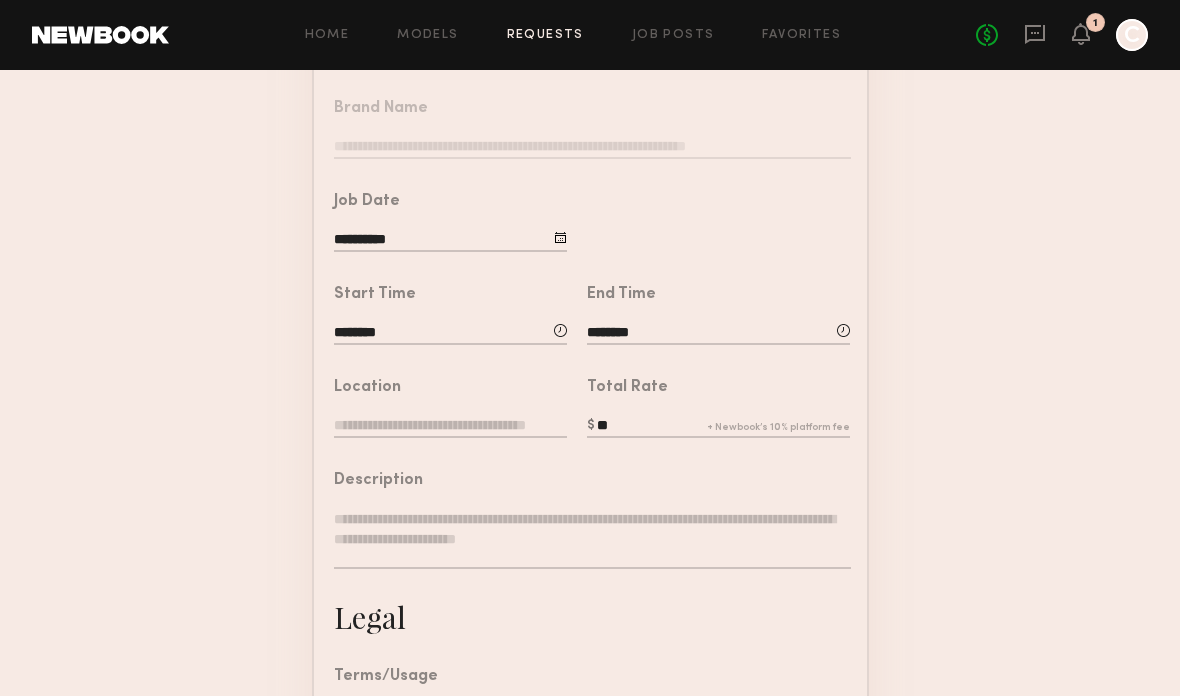 click 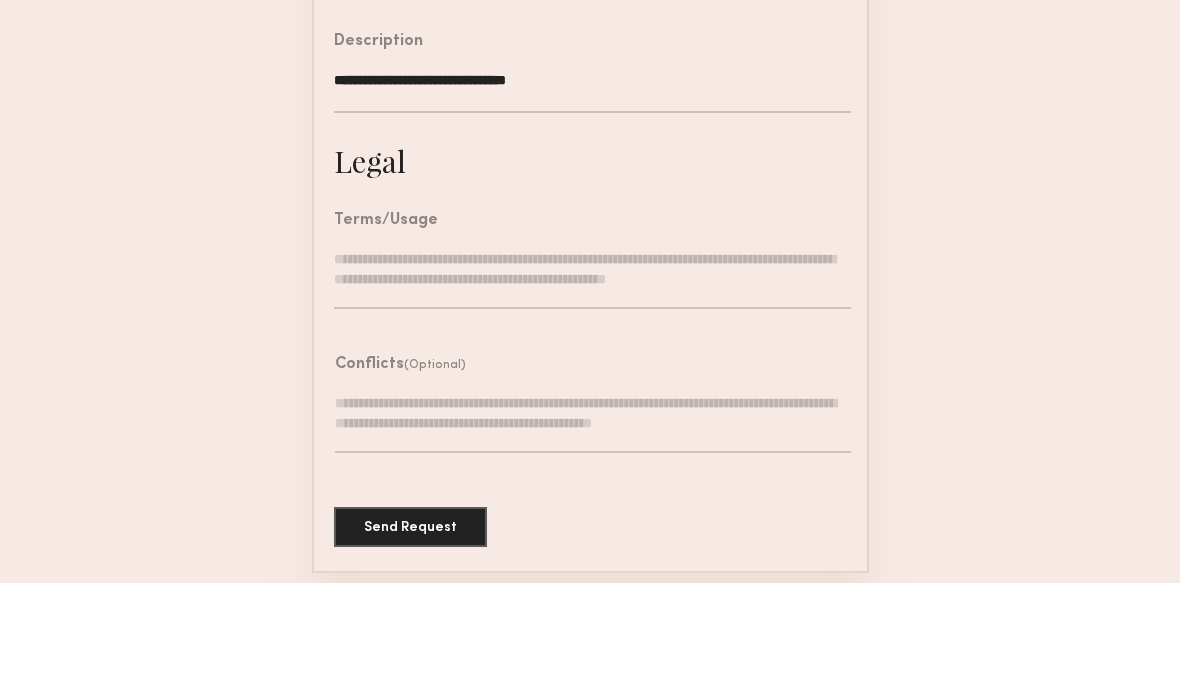 scroll, scrollTop: 614, scrollLeft: 0, axis: vertical 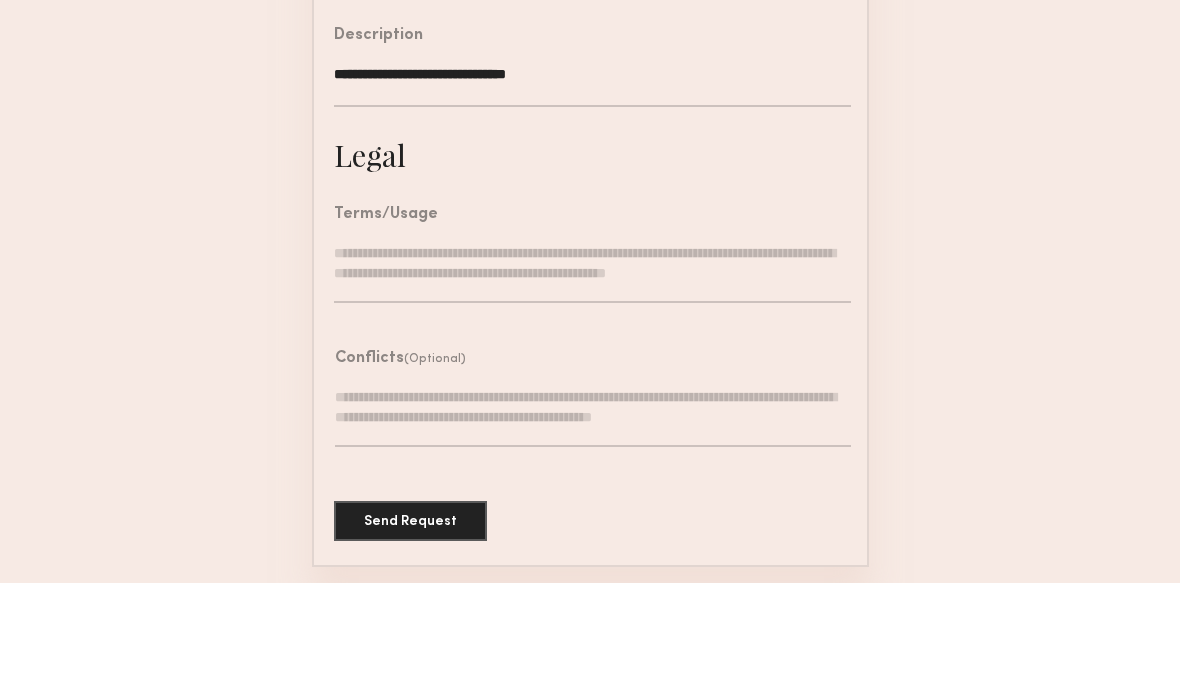 type on "**********" 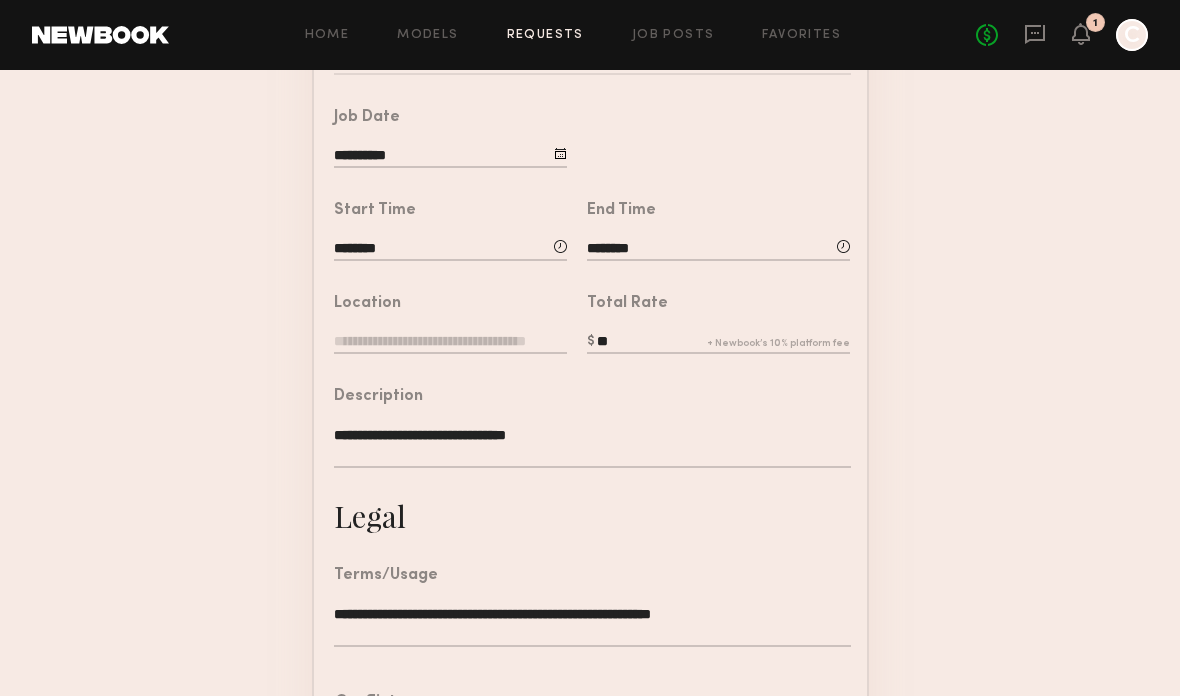 scroll, scrollTop: 355, scrollLeft: 0, axis: vertical 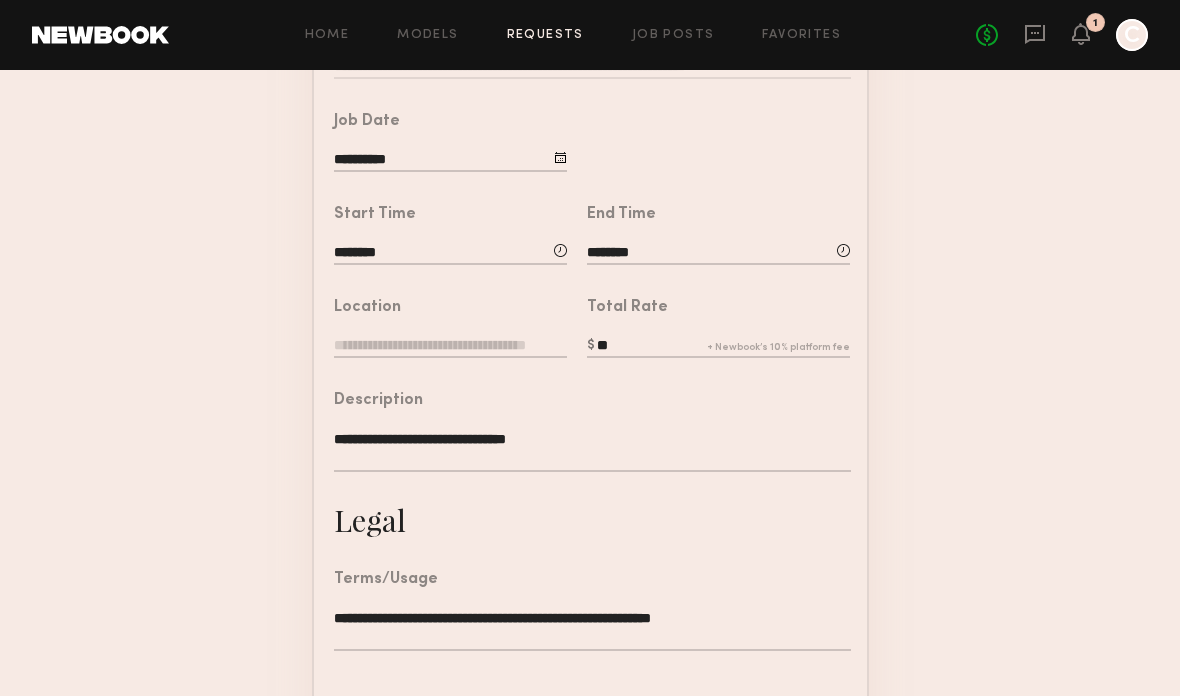 type on "**********" 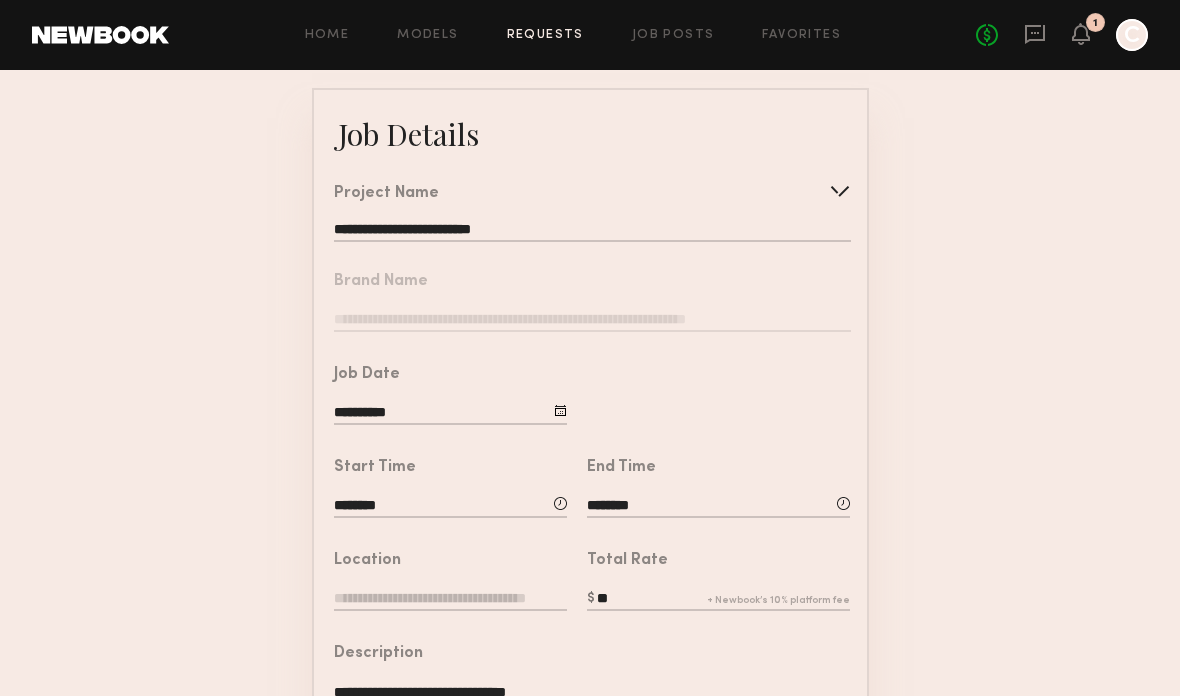 scroll, scrollTop: 100, scrollLeft: 0, axis: vertical 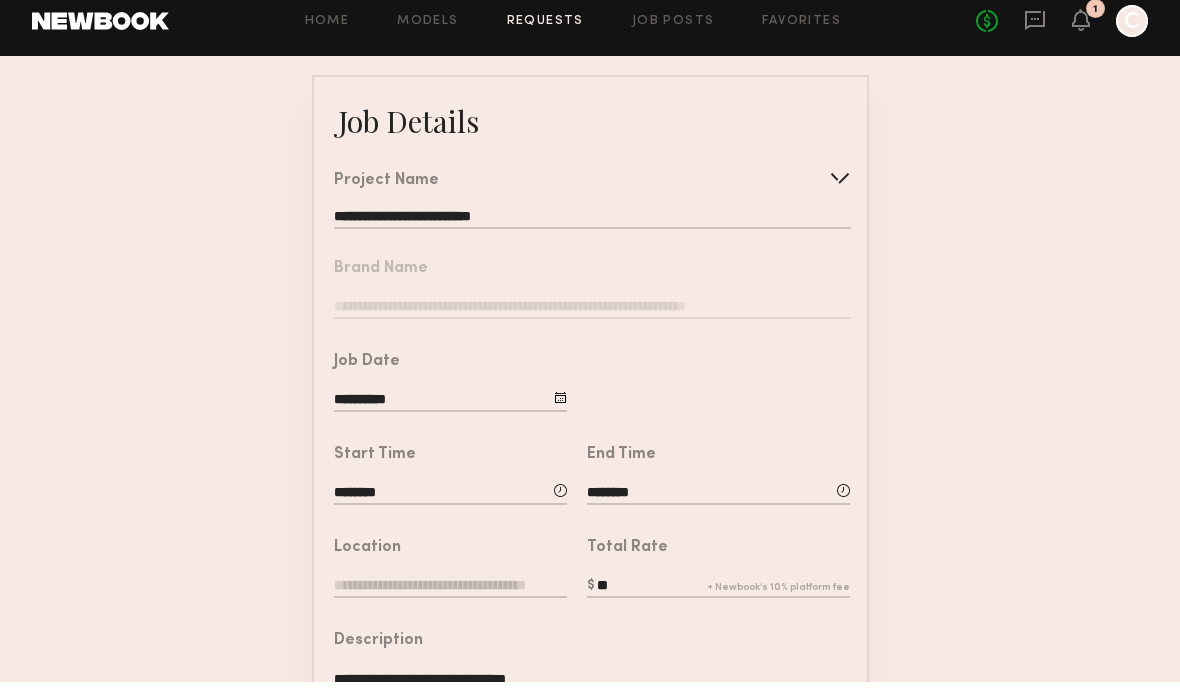 click on "********" 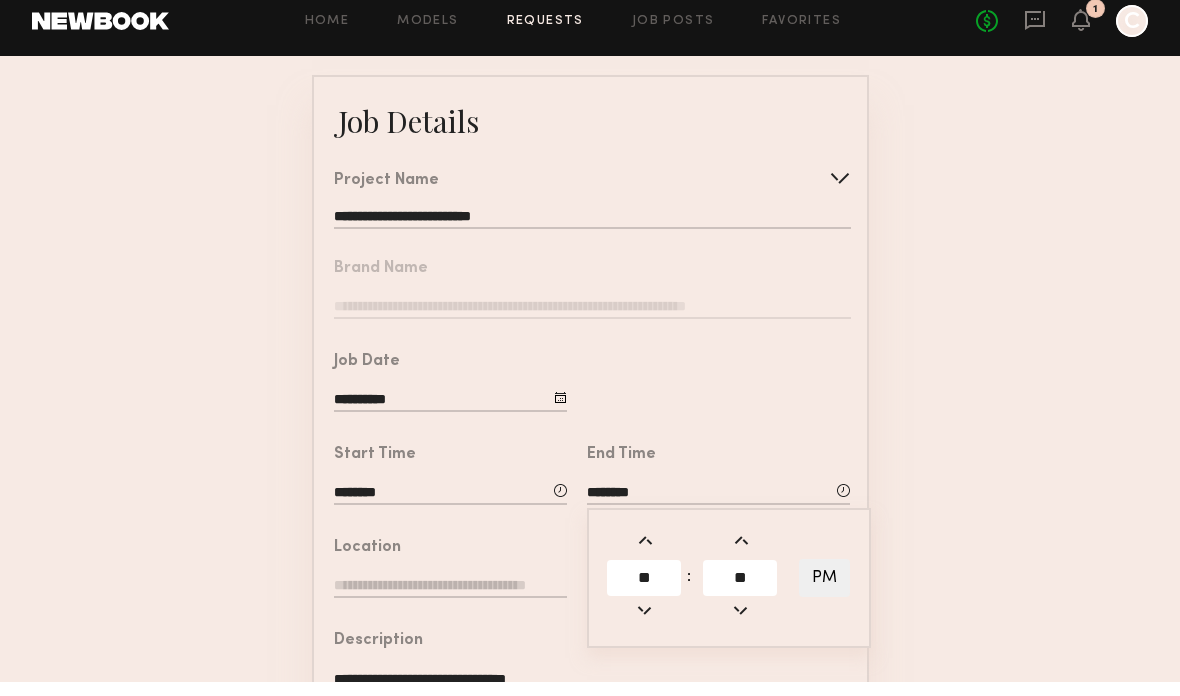 scroll, scrollTop: 115, scrollLeft: 0, axis: vertical 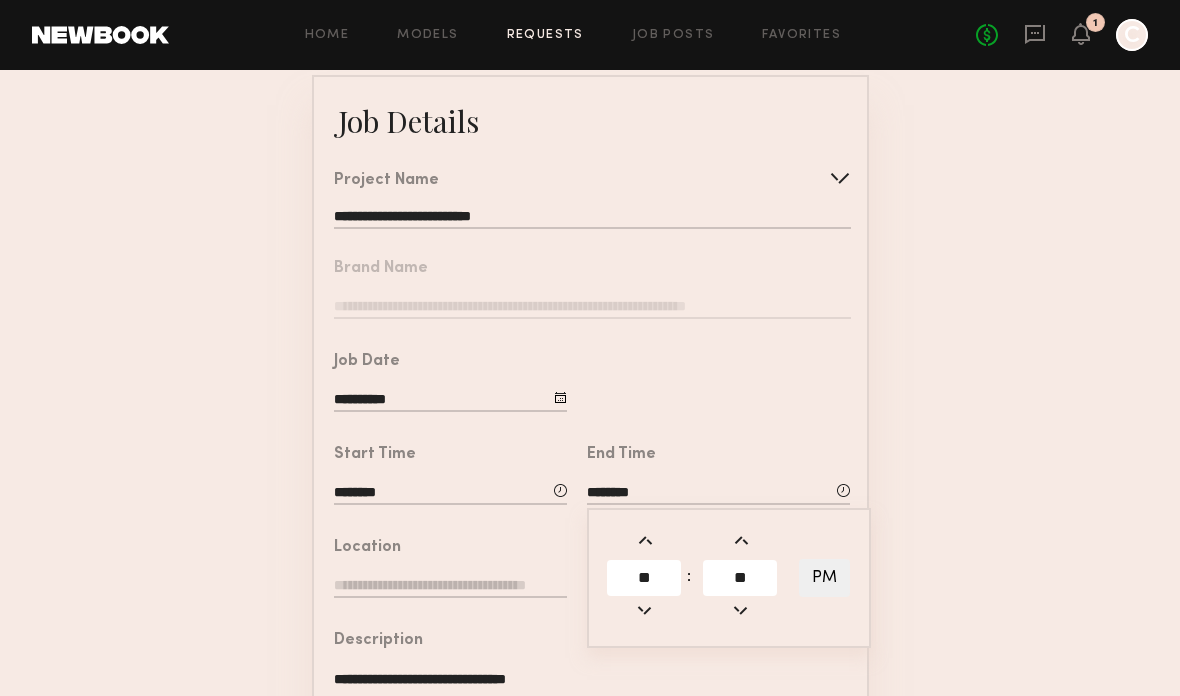 click on "**" 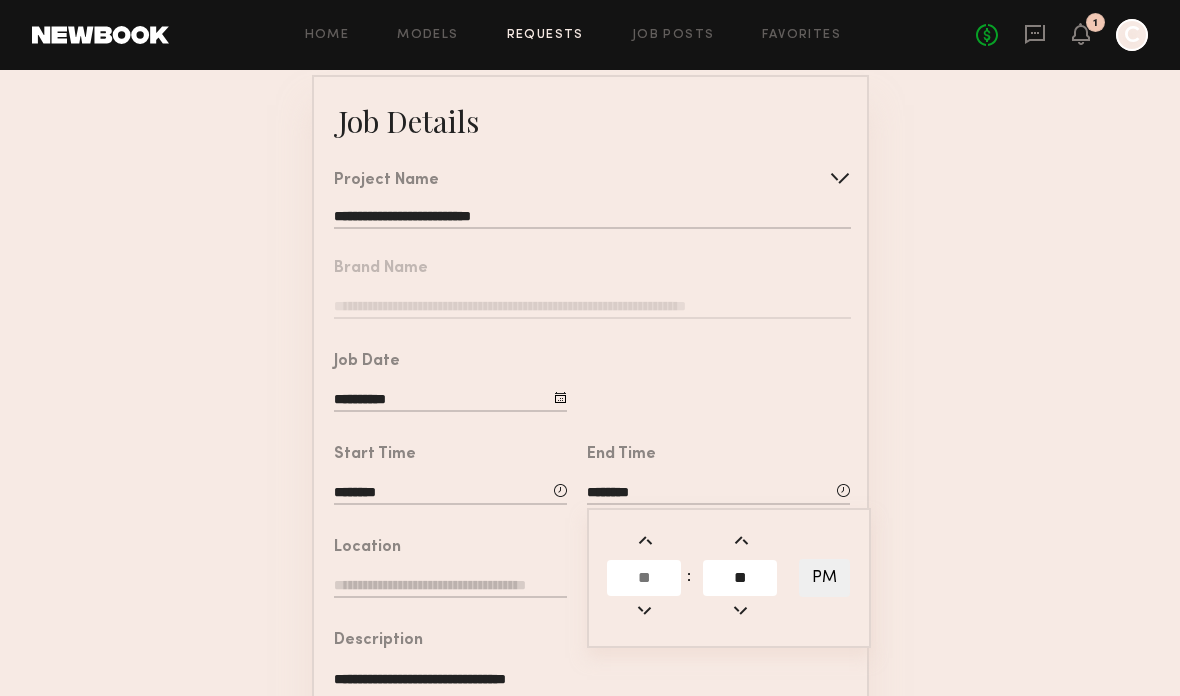 type on "*" 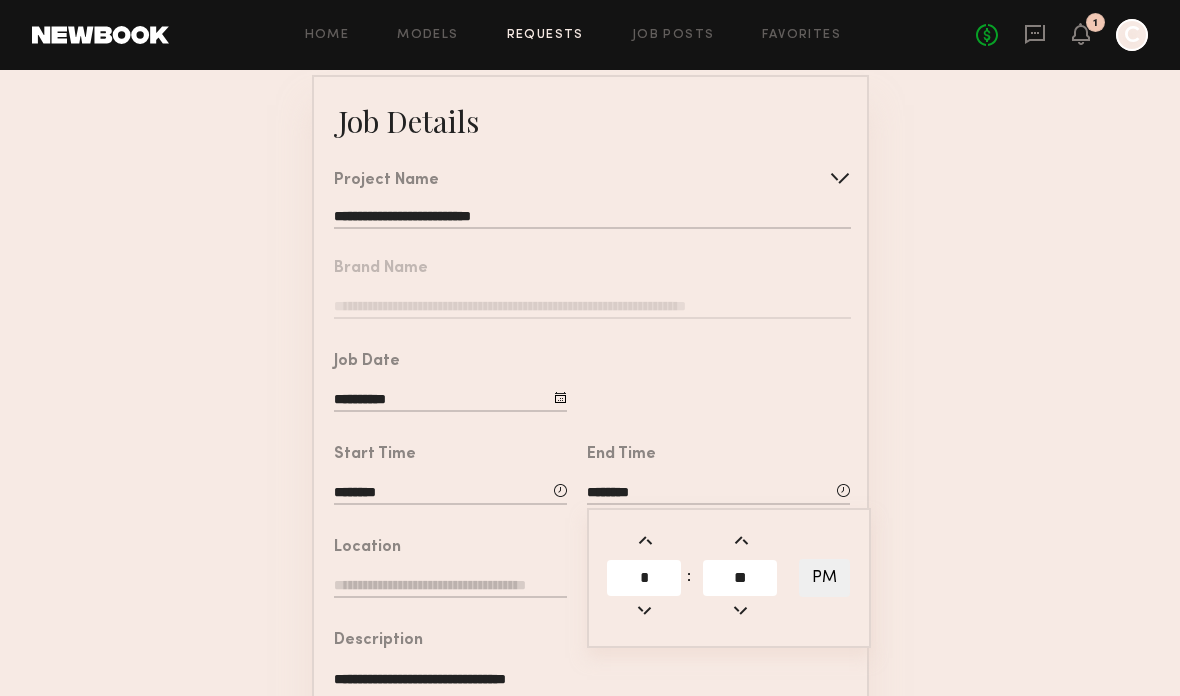 click on "**********" 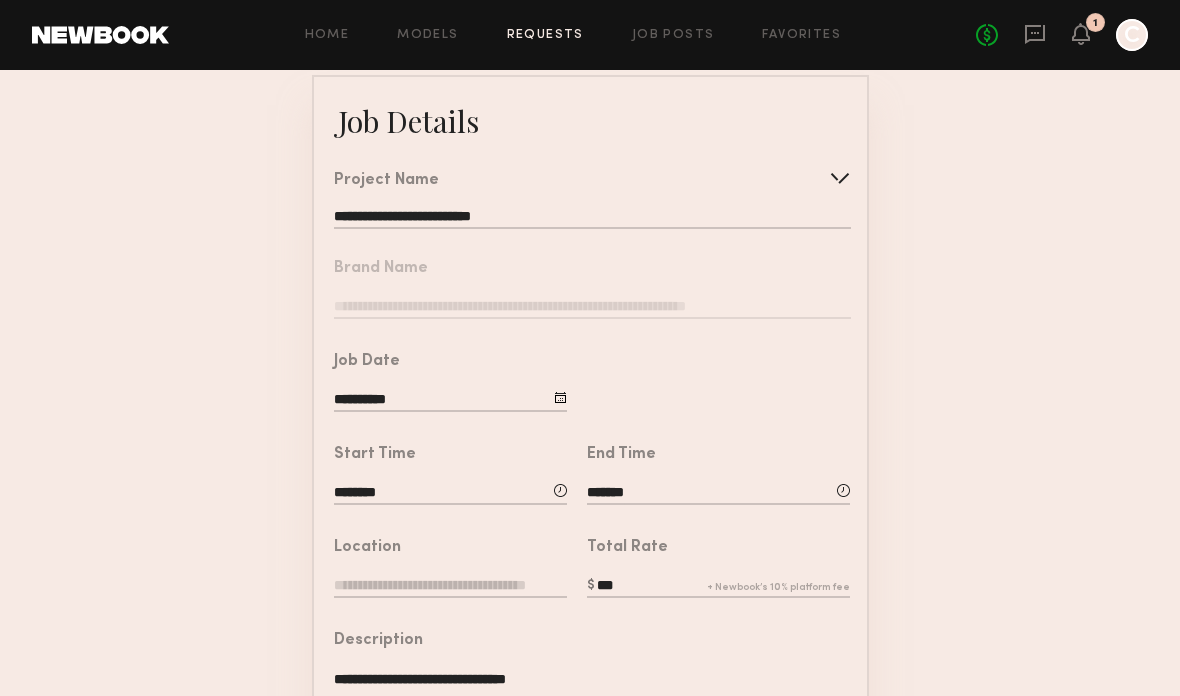 click on "***" 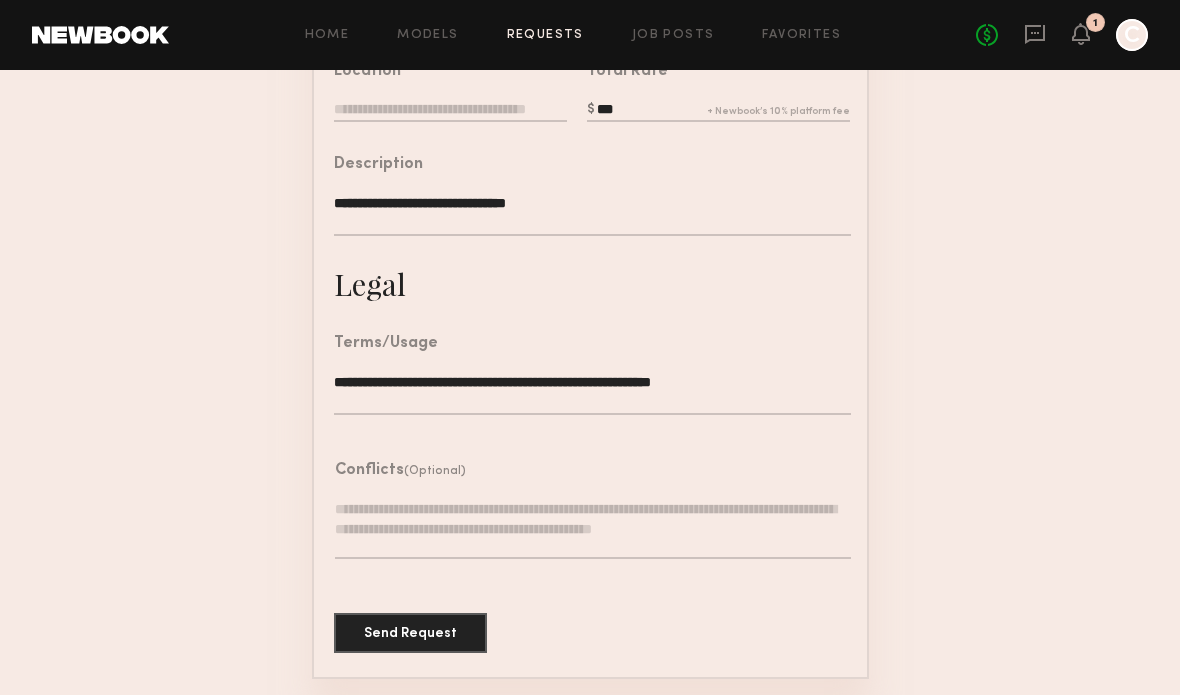 scroll, scrollTop: 602, scrollLeft: 0, axis: vertical 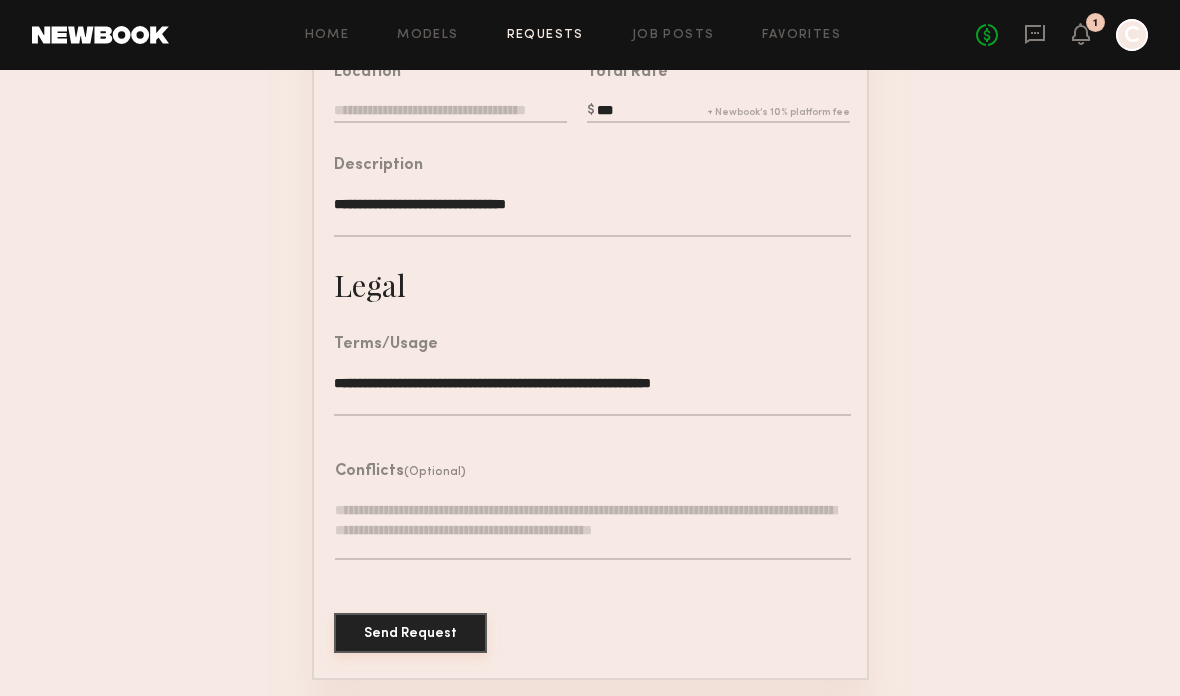 click on "Send Request" 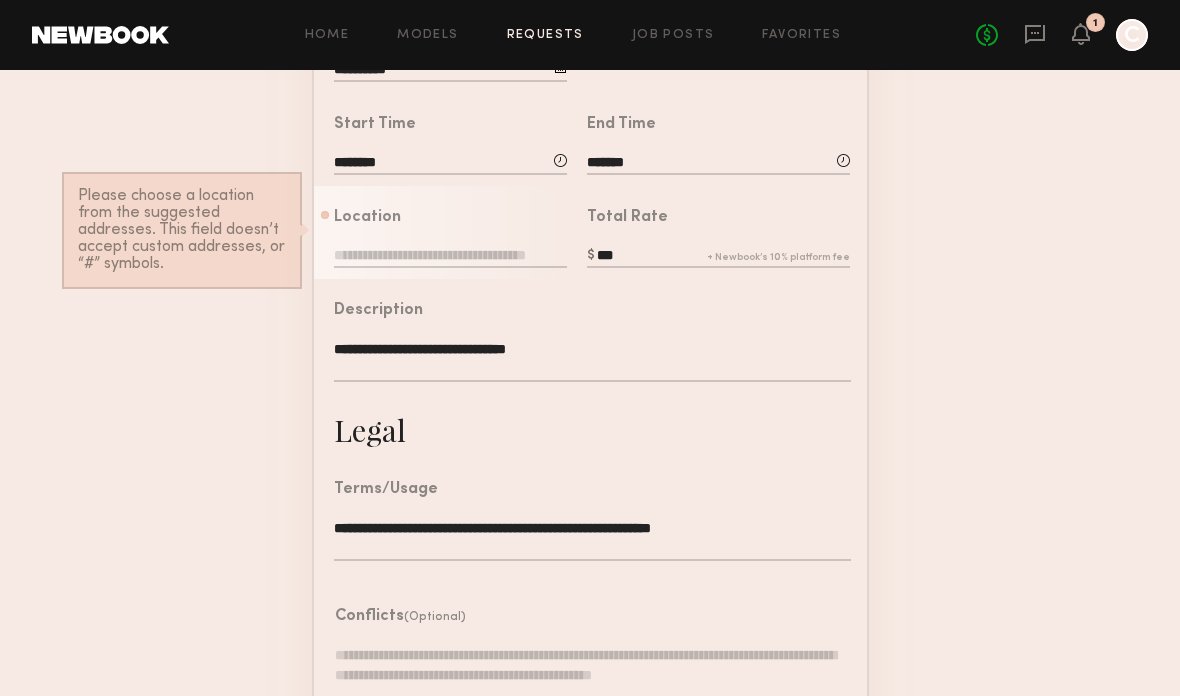 scroll, scrollTop: 418, scrollLeft: 0, axis: vertical 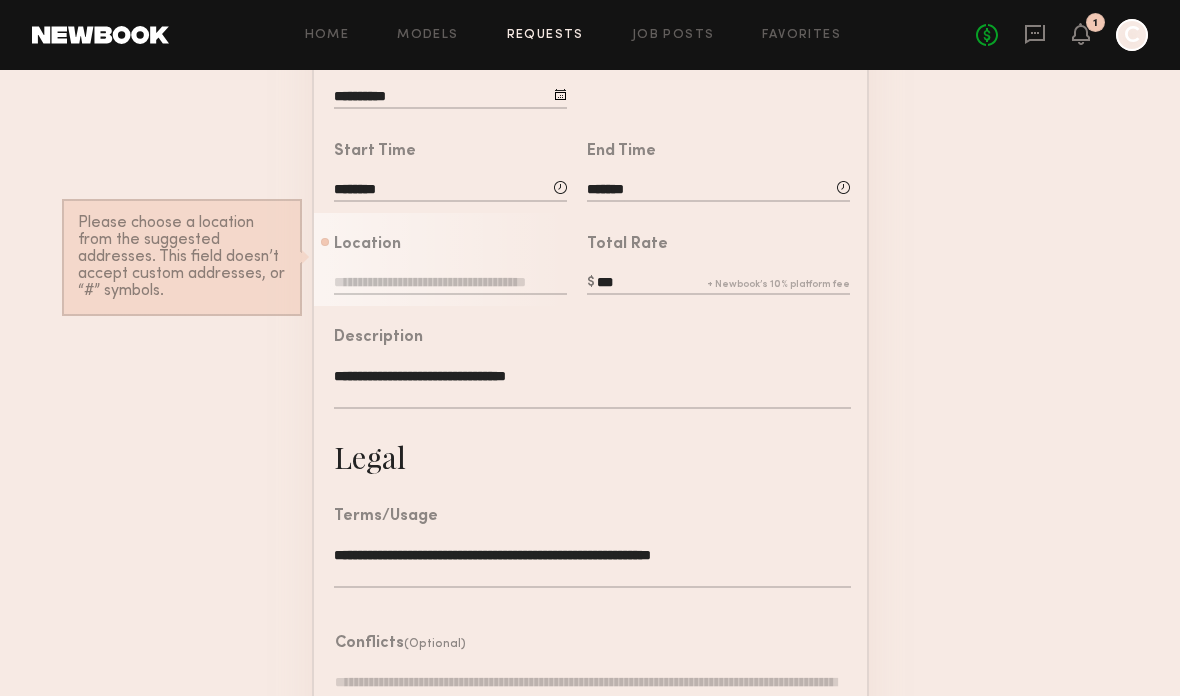 click 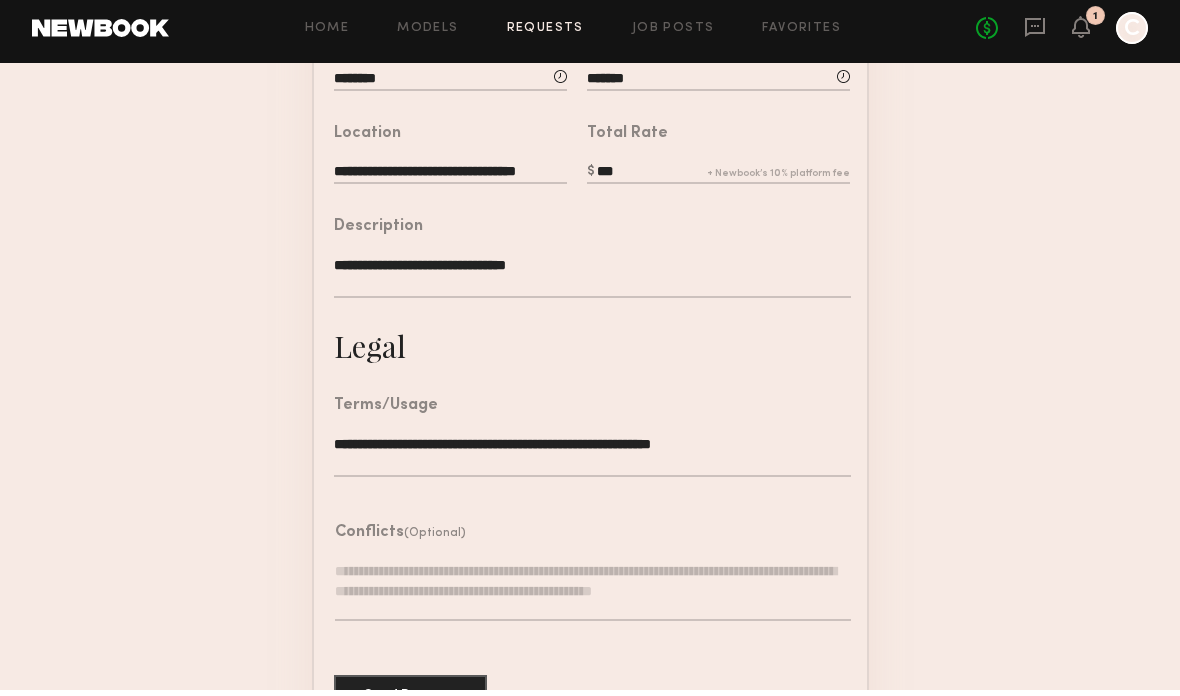 scroll, scrollTop: 522, scrollLeft: 0, axis: vertical 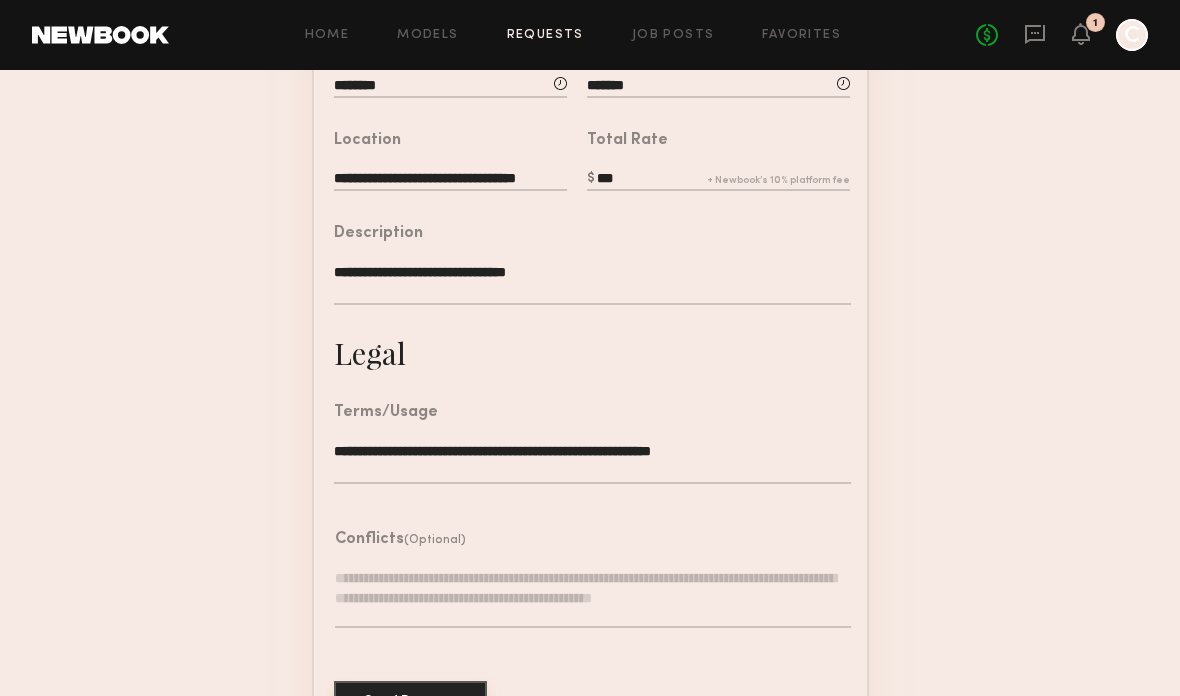 click on "Send Request" 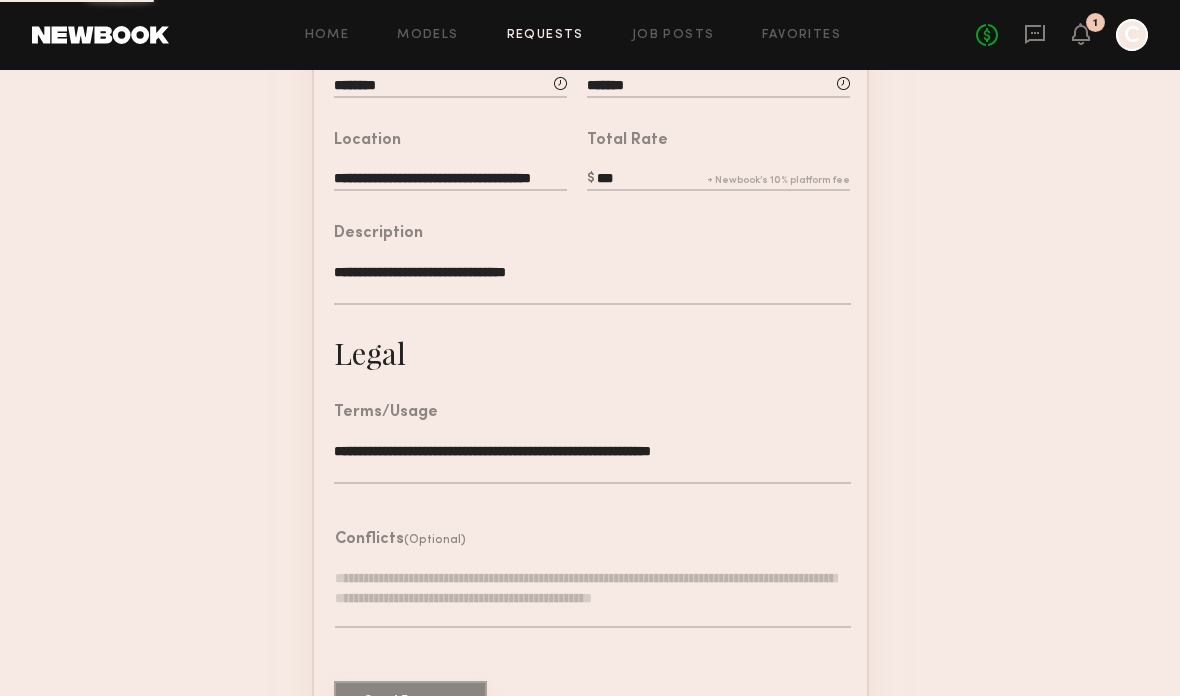 scroll, scrollTop: 80, scrollLeft: 0, axis: vertical 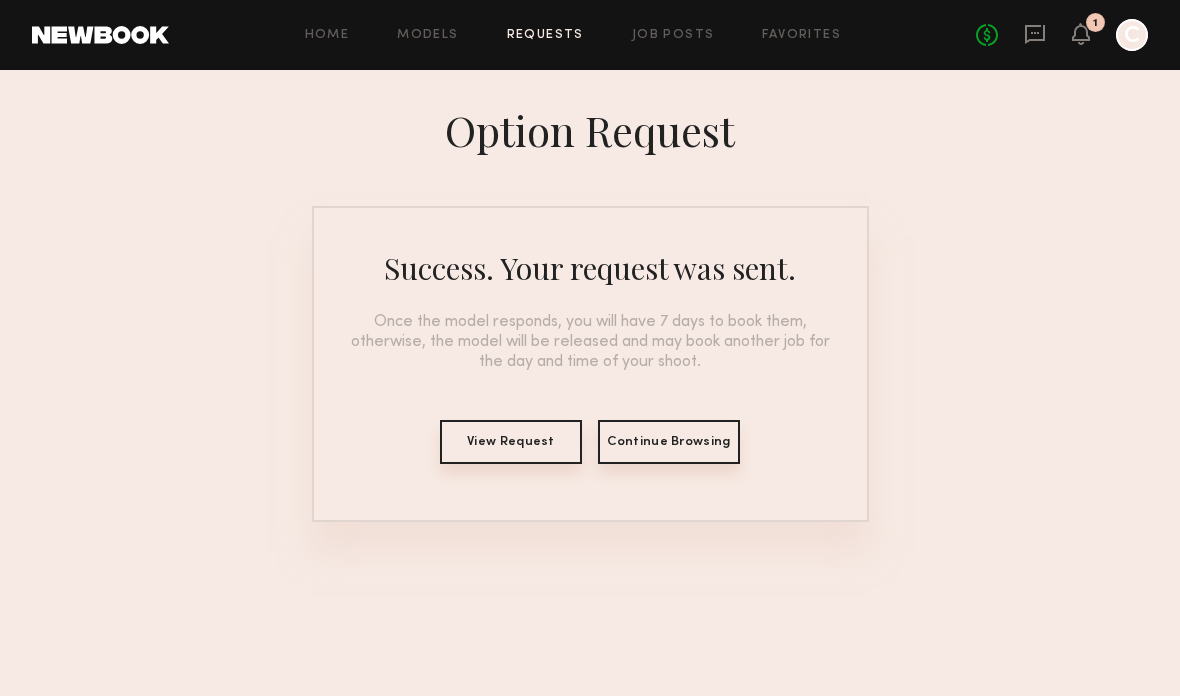 click on "View Request" 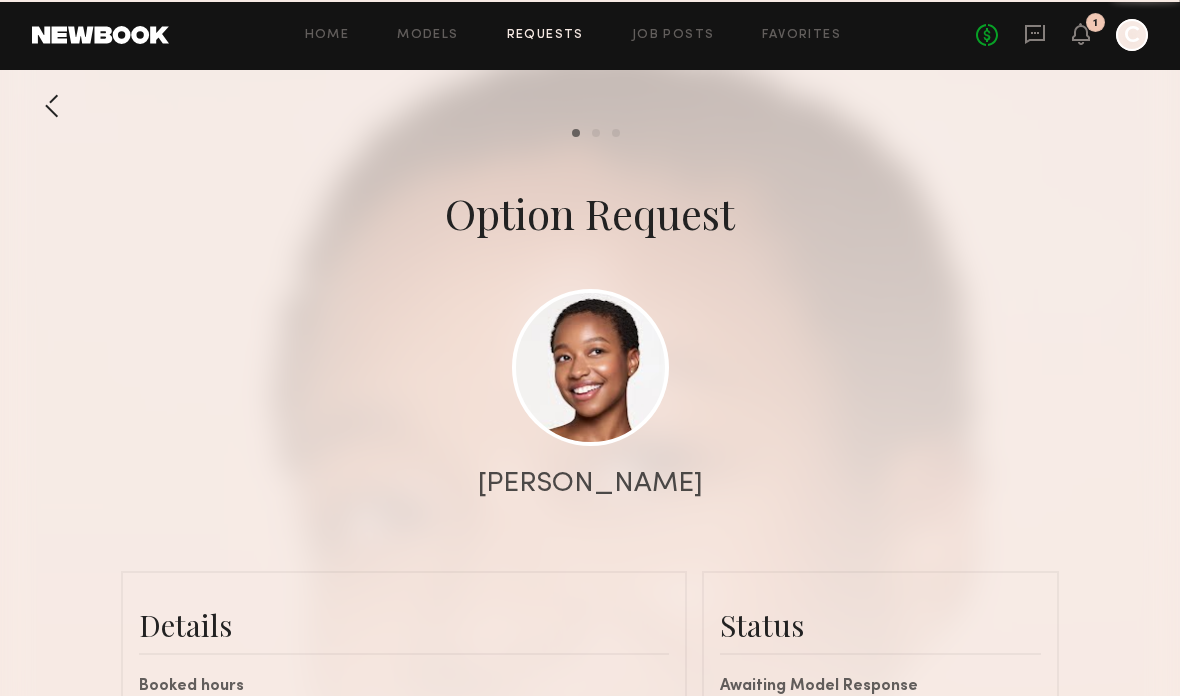 scroll, scrollTop: 972, scrollLeft: 0, axis: vertical 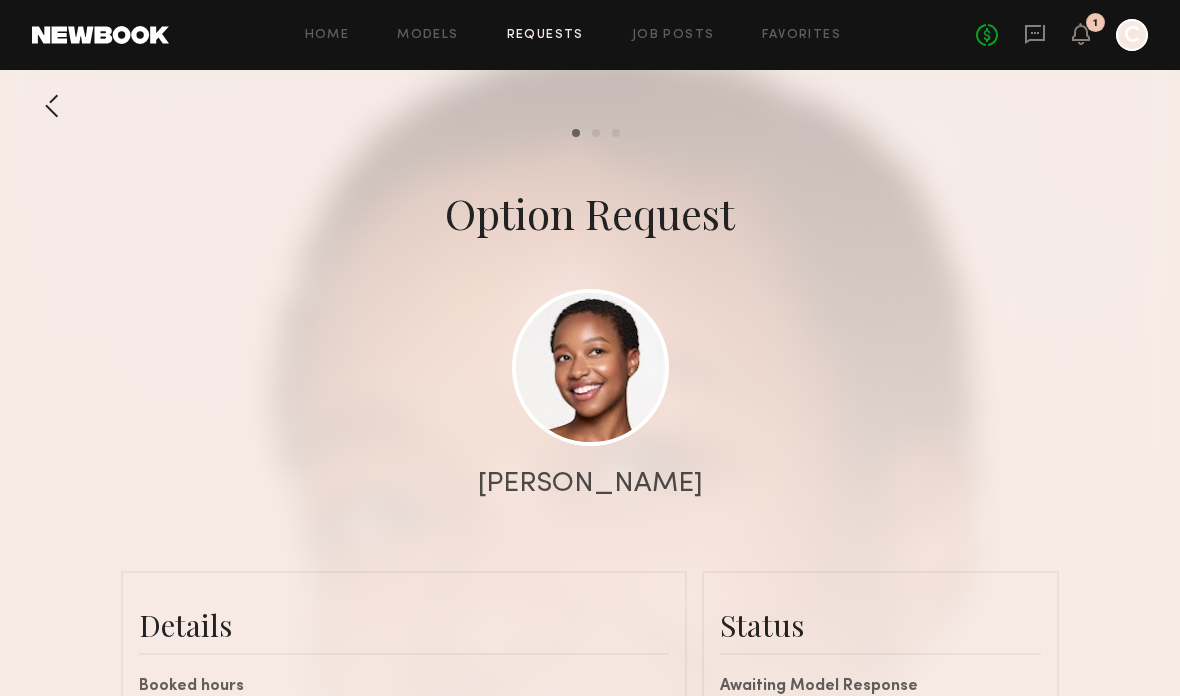 click 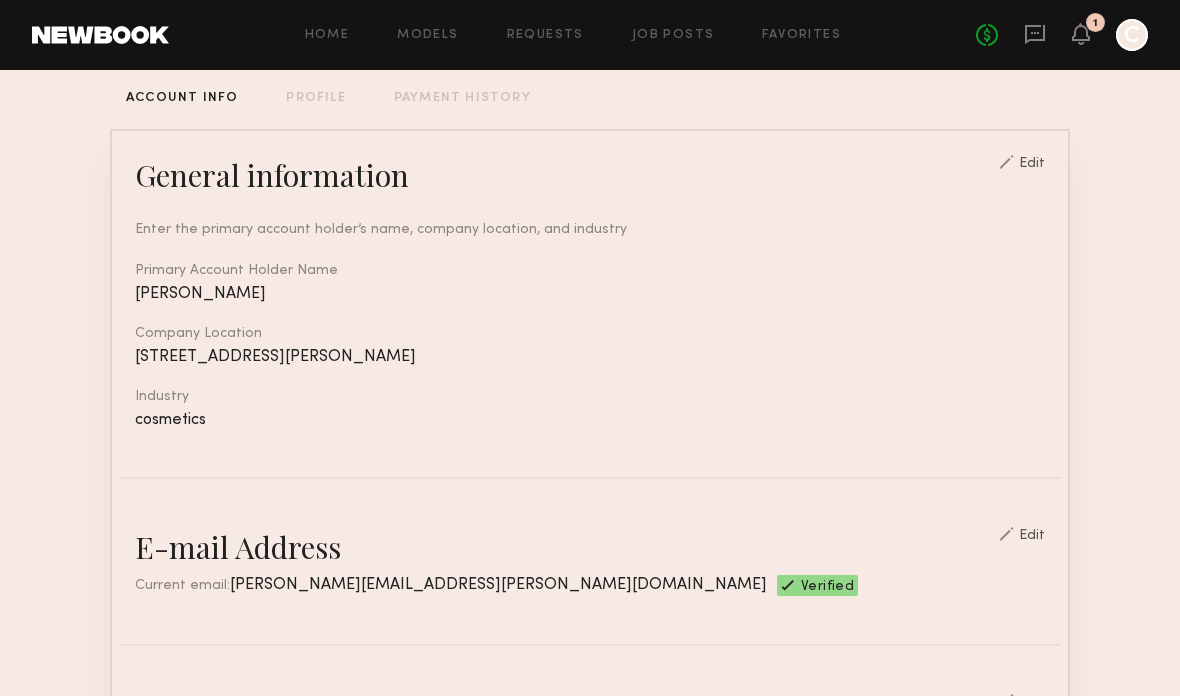 scroll, scrollTop: 0, scrollLeft: 0, axis: both 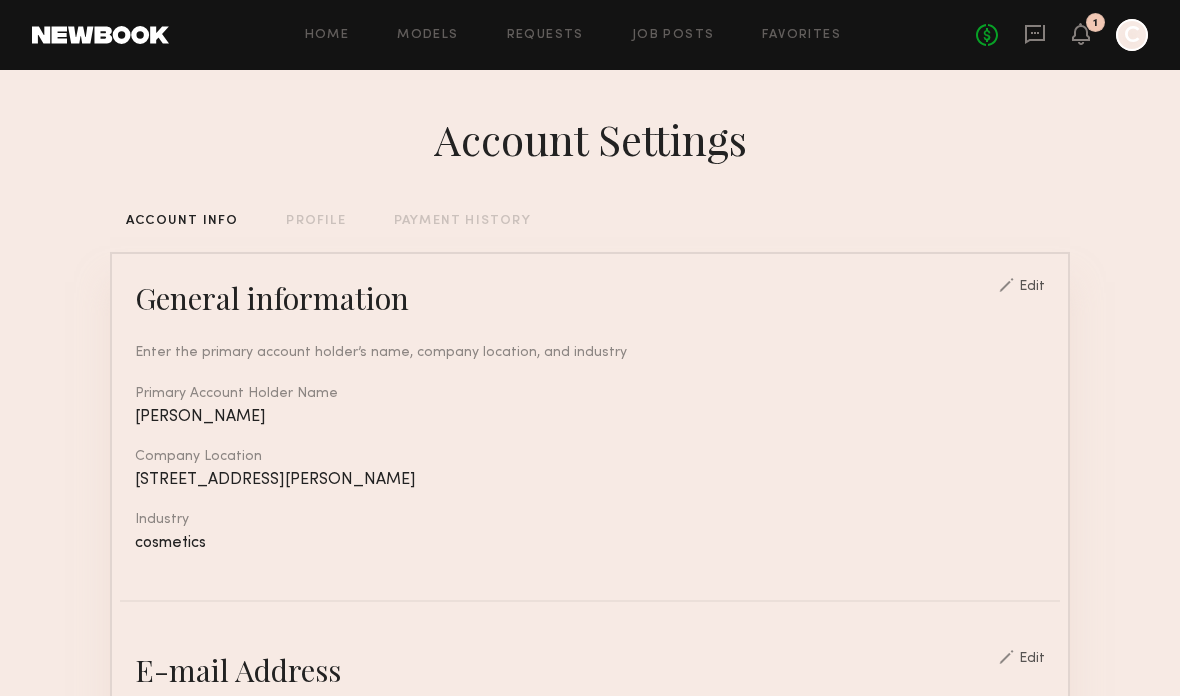 click on "PROFILE" 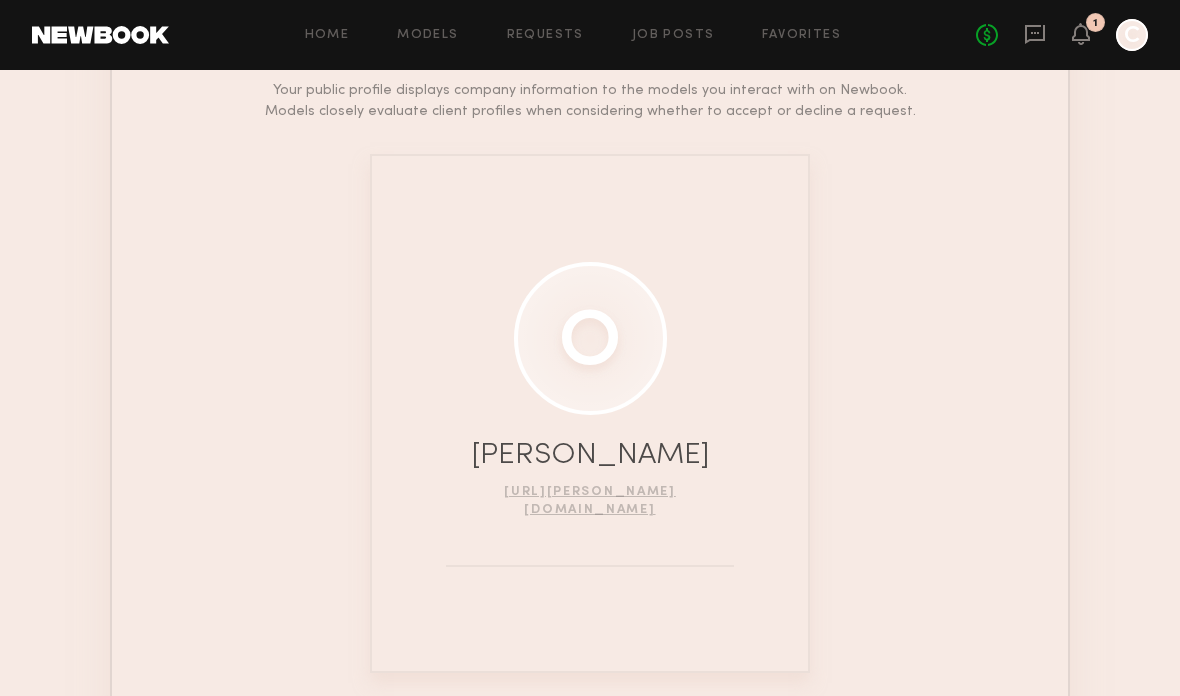 scroll, scrollTop: 257, scrollLeft: 0, axis: vertical 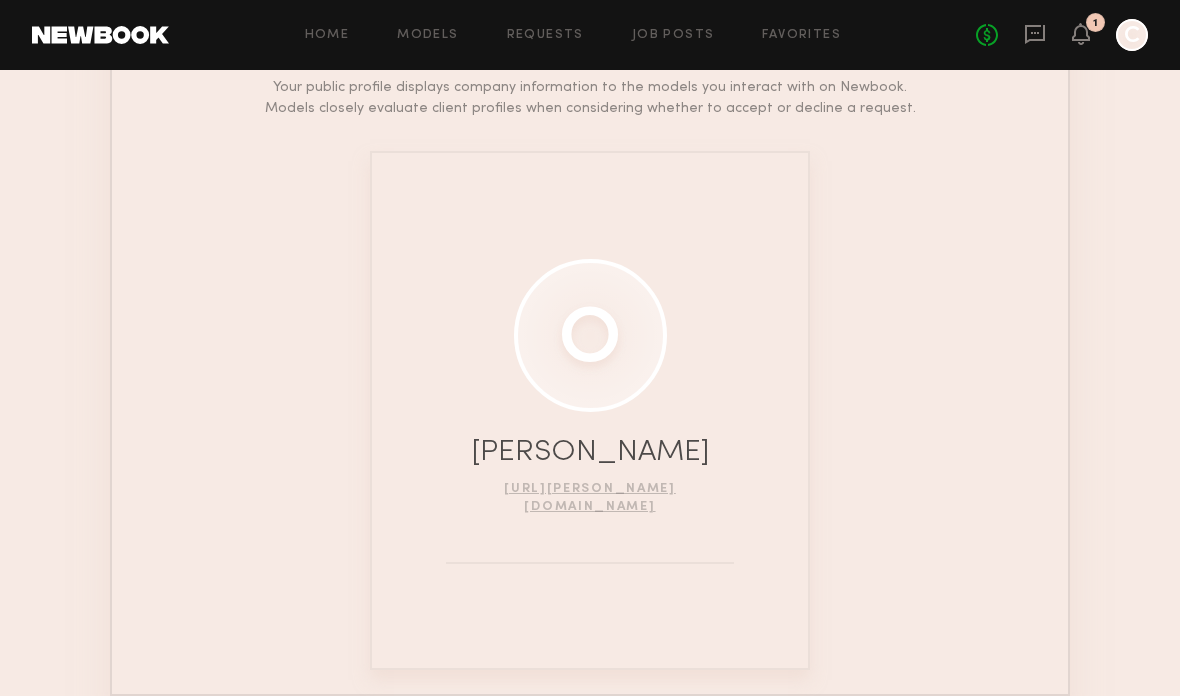 click 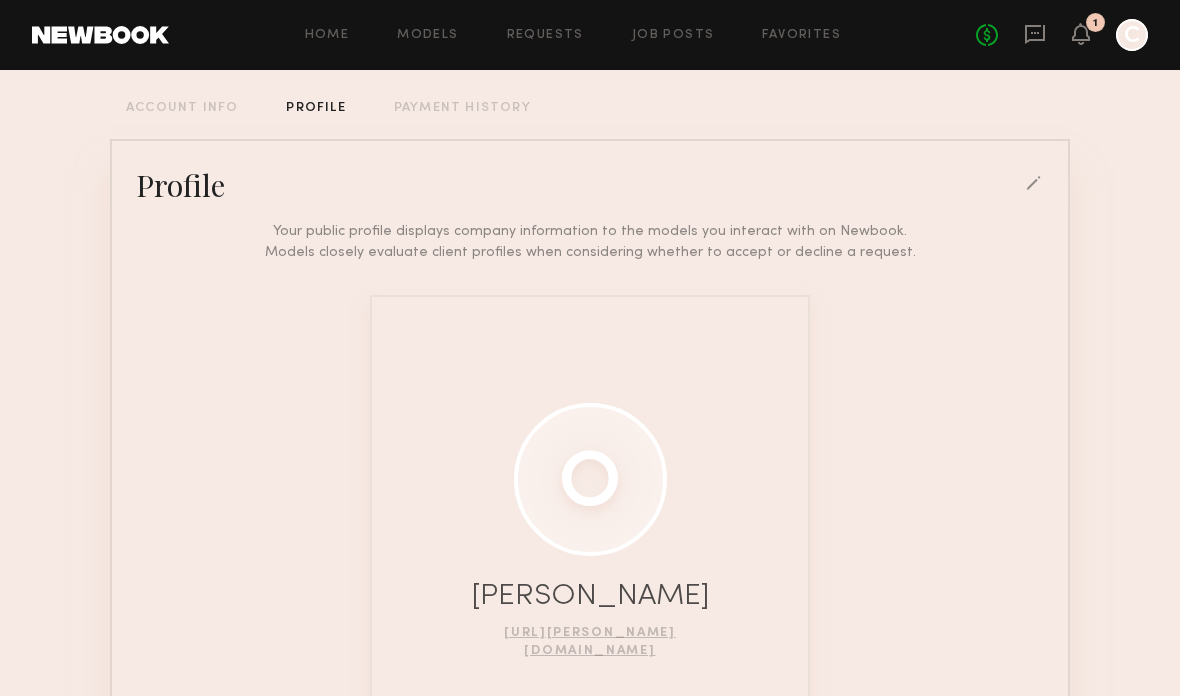 scroll, scrollTop: 112, scrollLeft: 0, axis: vertical 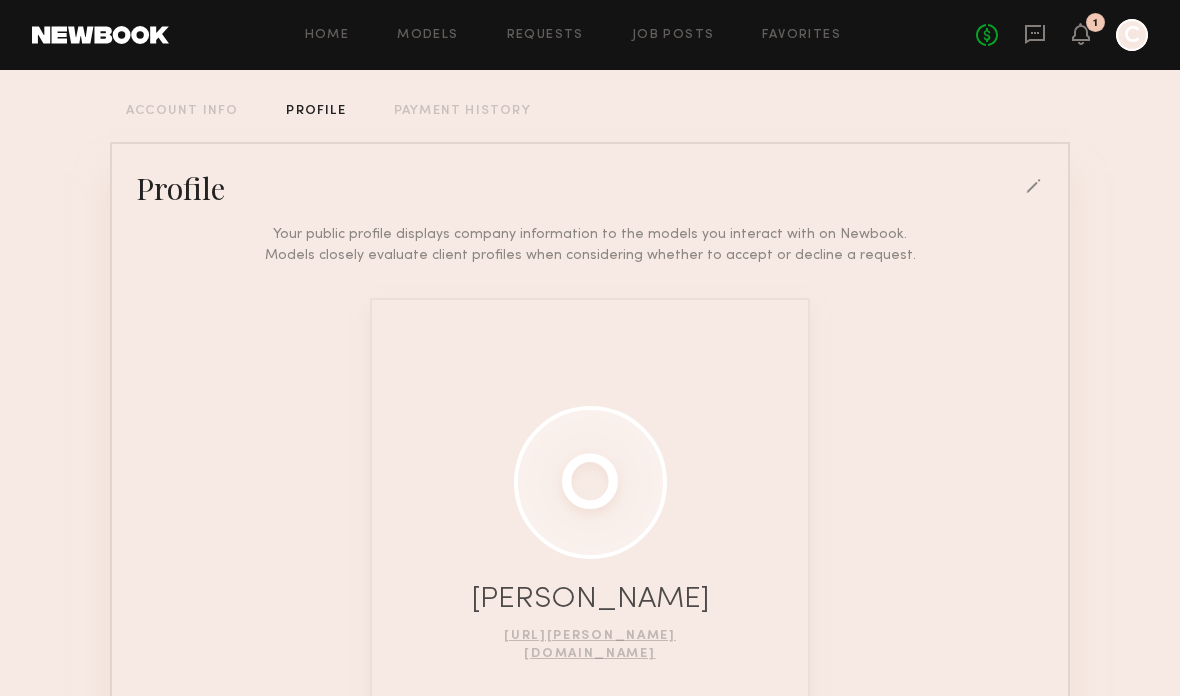 click 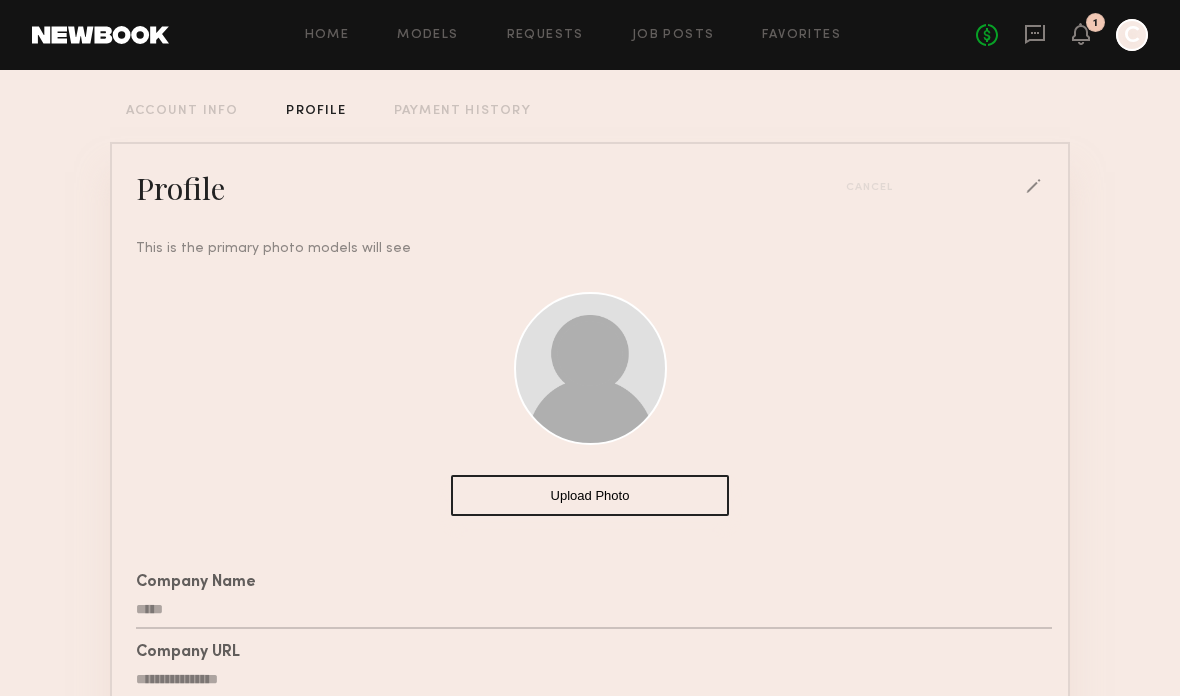 click on "Upload Photo" 